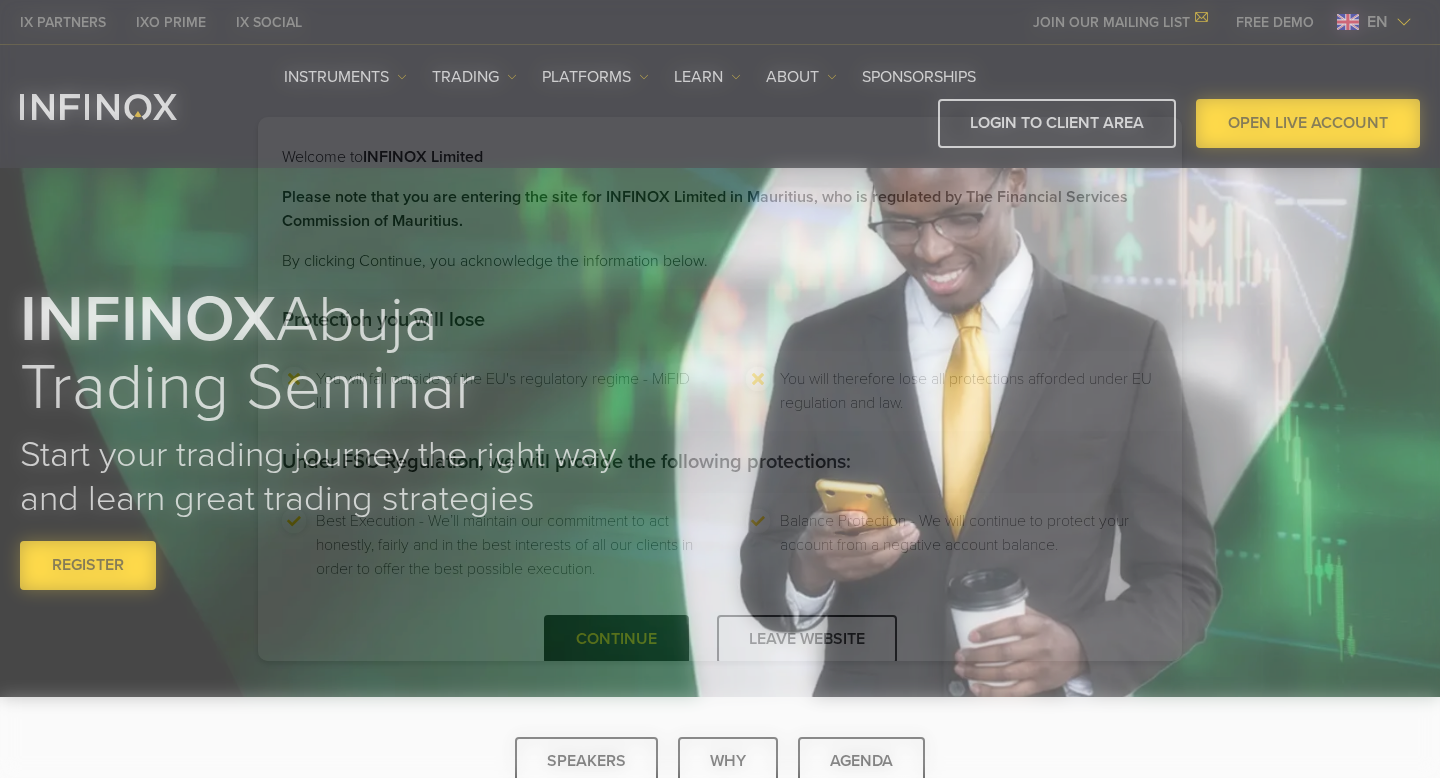 scroll, scrollTop: 0, scrollLeft: 0, axis: both 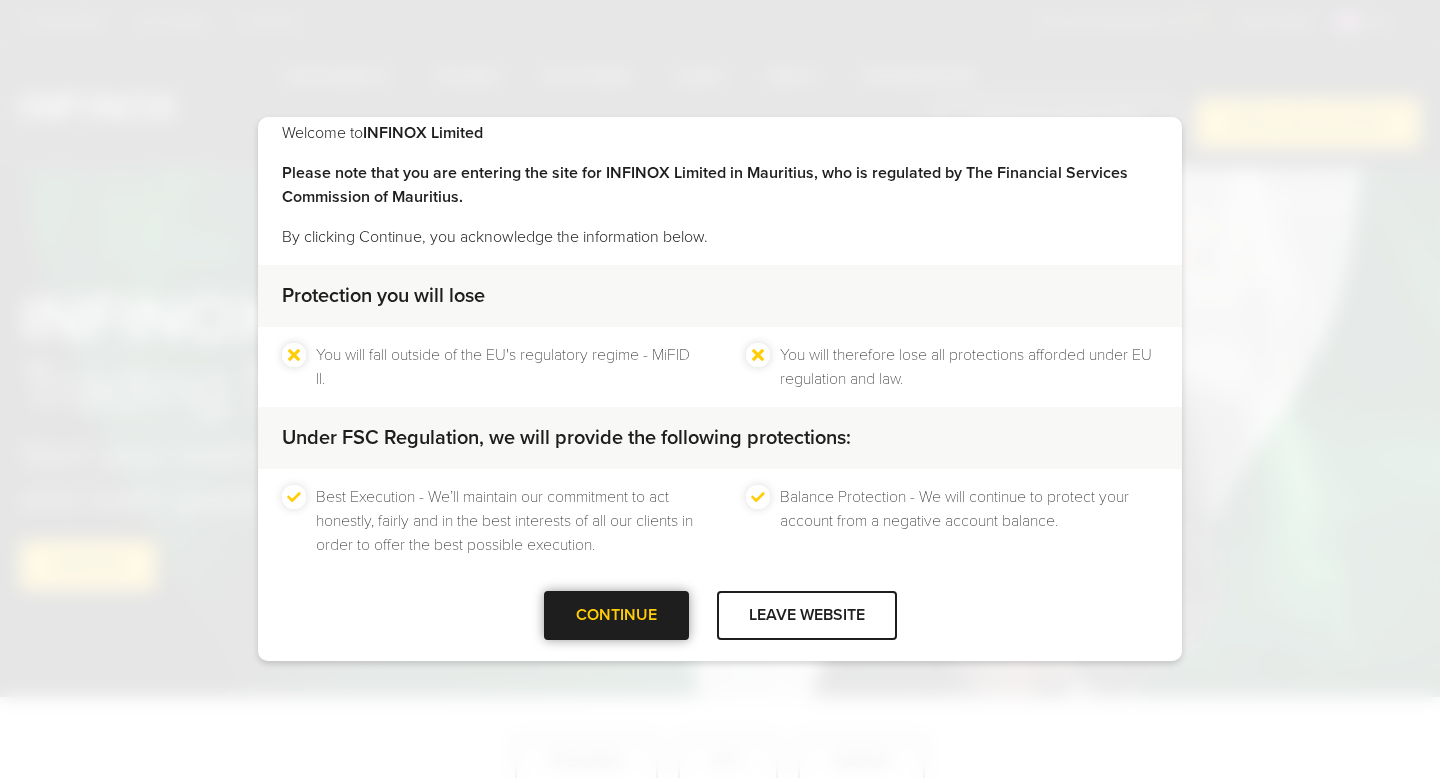 click at bounding box center (616, 615) 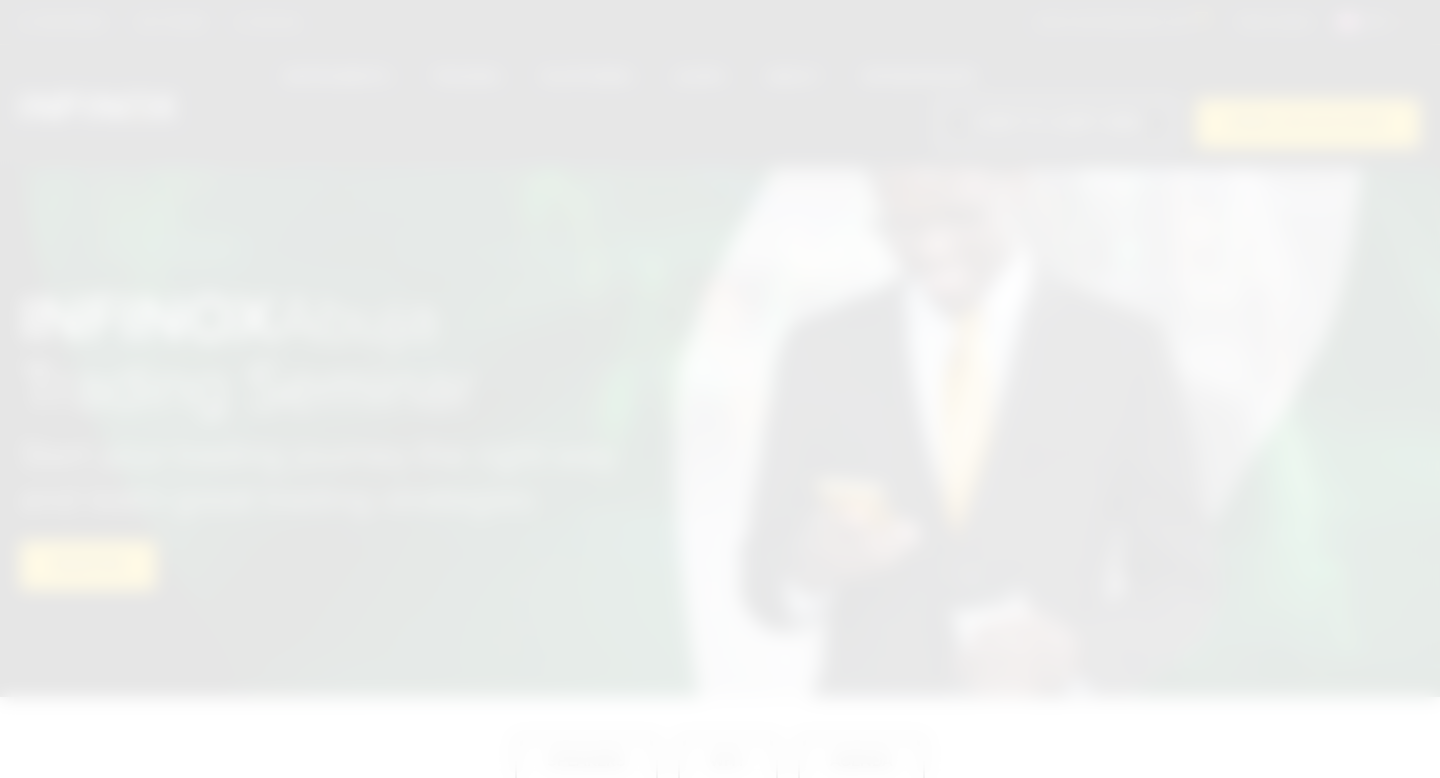 scroll, scrollTop: 0, scrollLeft: 0, axis: both 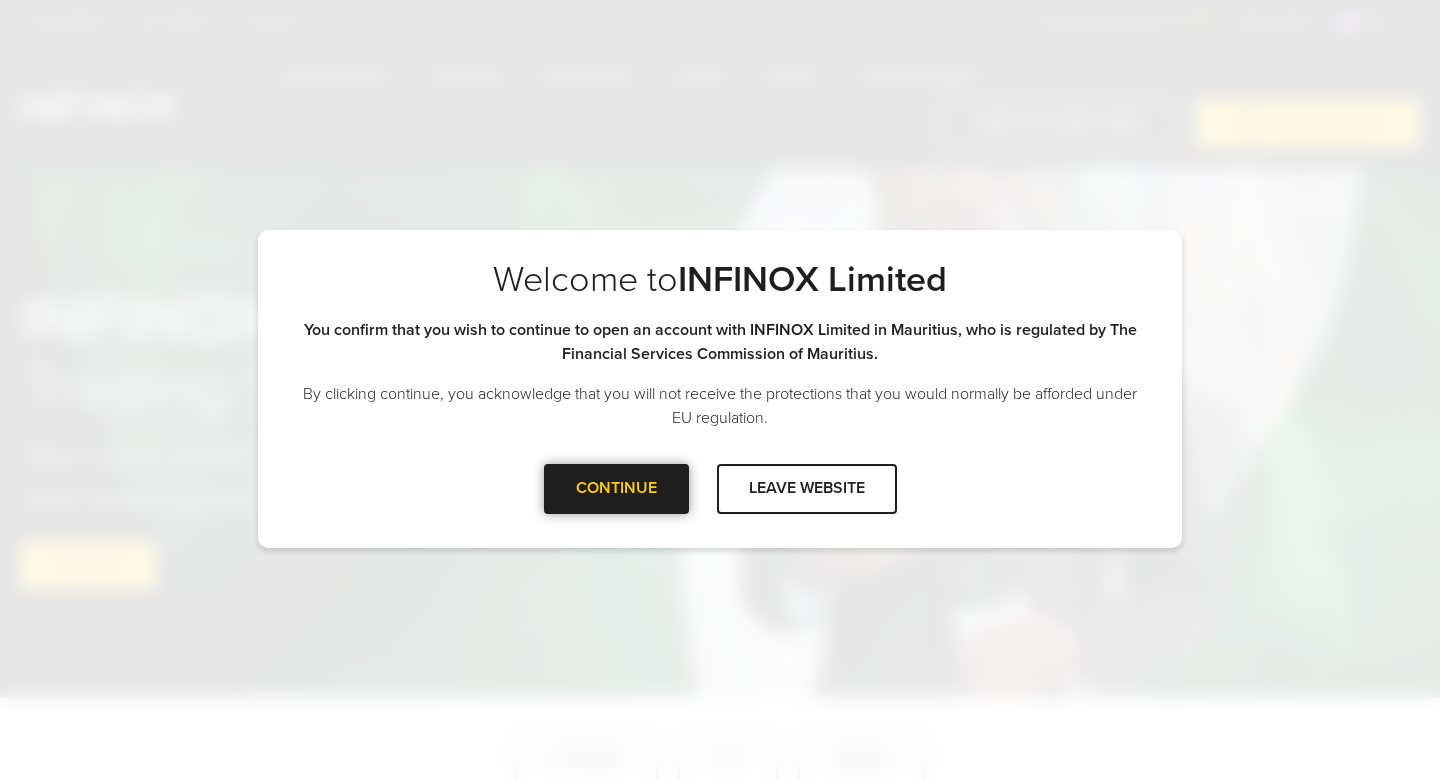 click at bounding box center (616, 489) 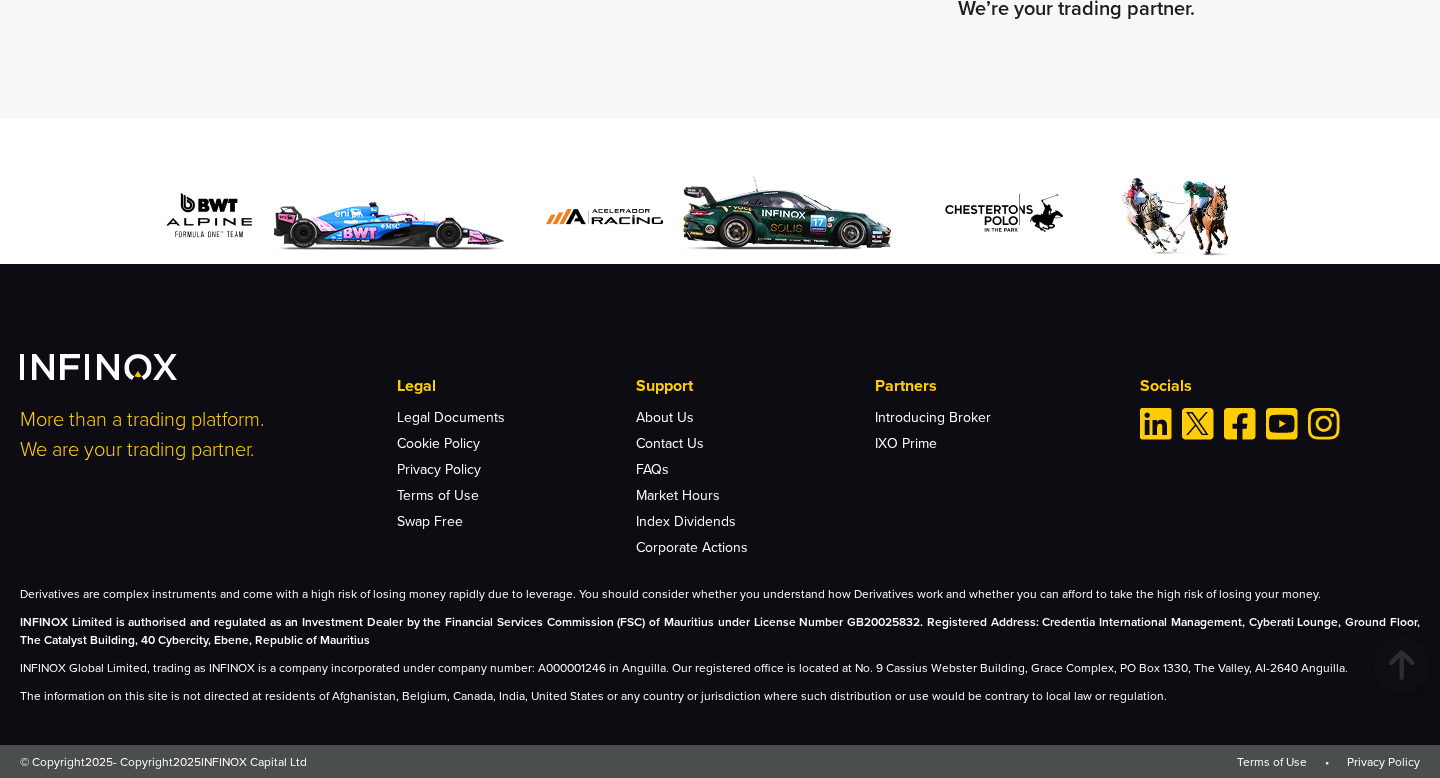 scroll, scrollTop: 0, scrollLeft: 0, axis: both 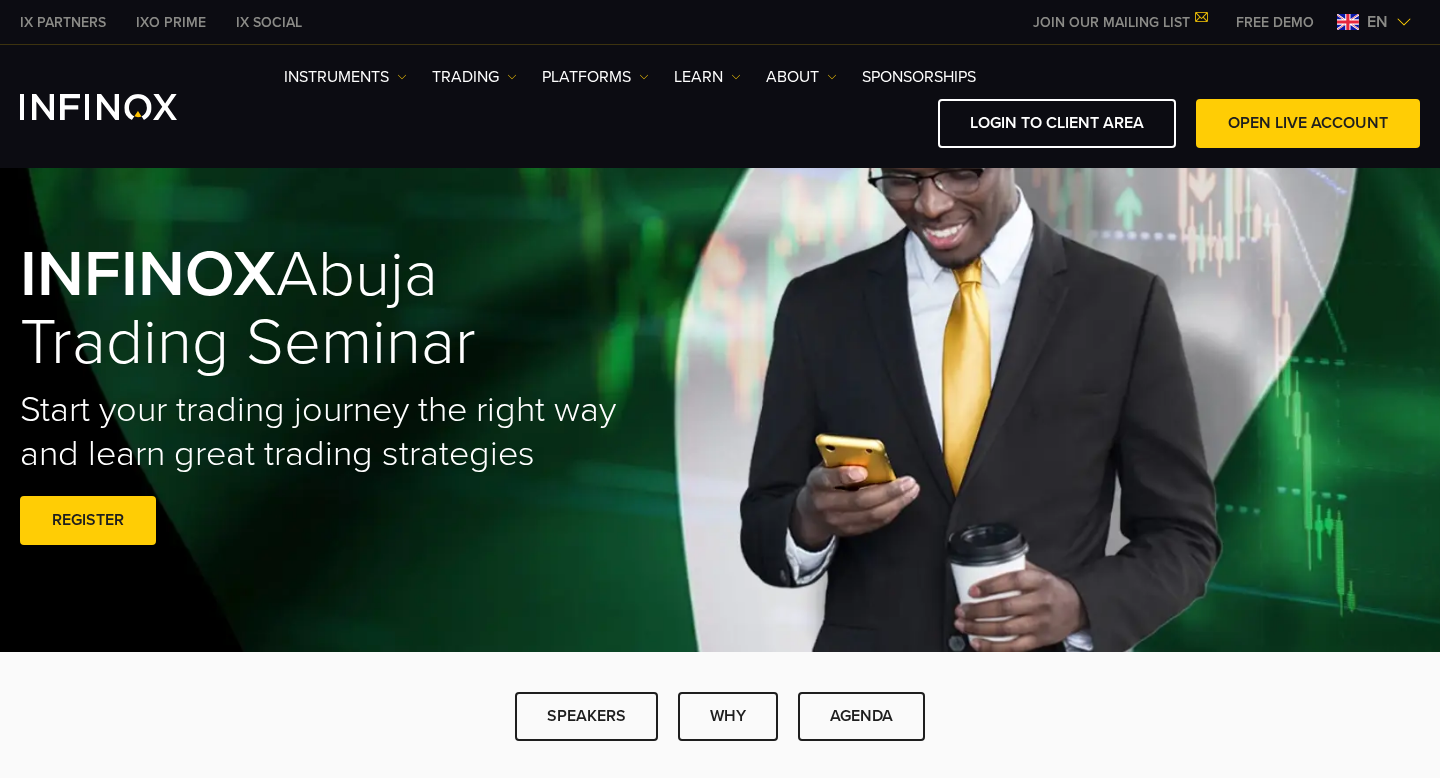 click on "INFINOX" at bounding box center [148, 274] 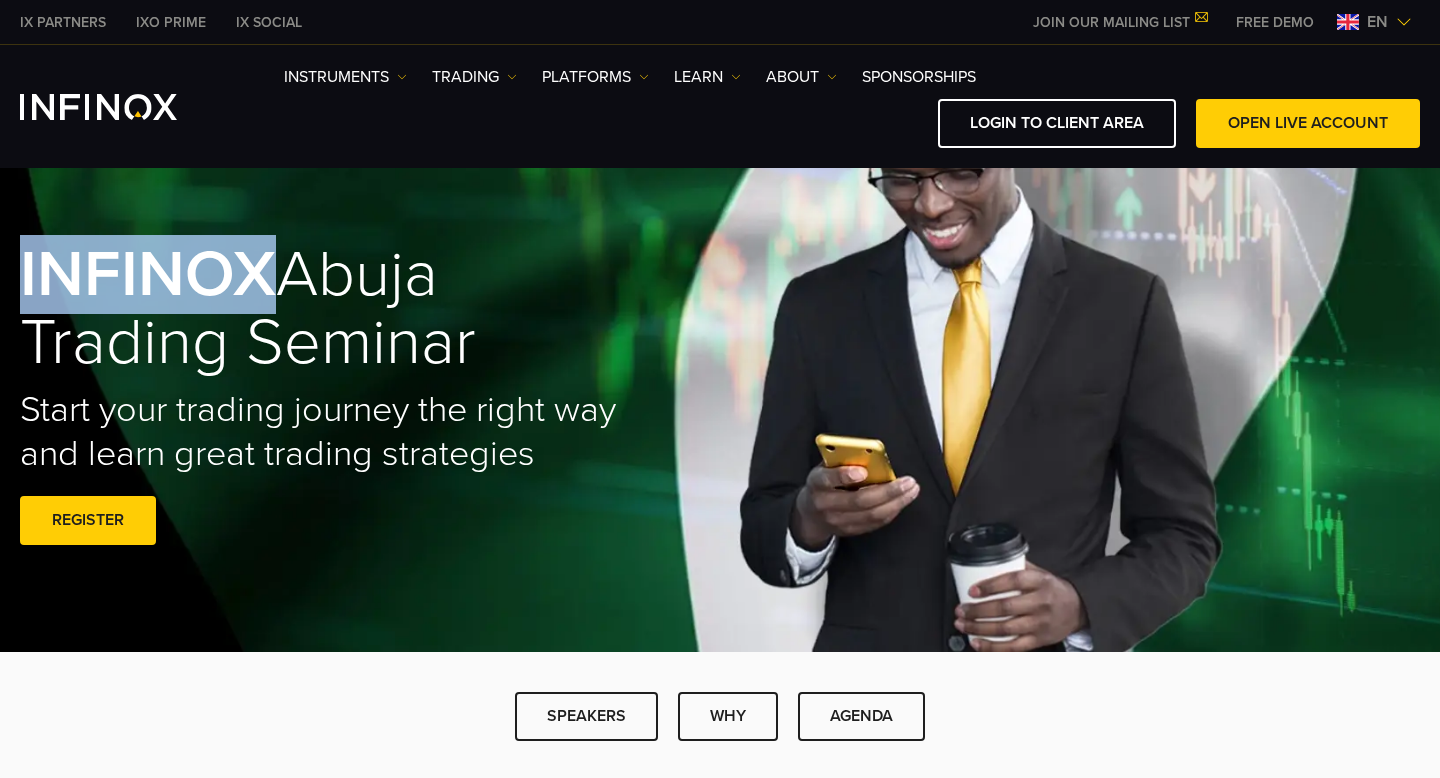 click on "INFINOX" at bounding box center [148, 274] 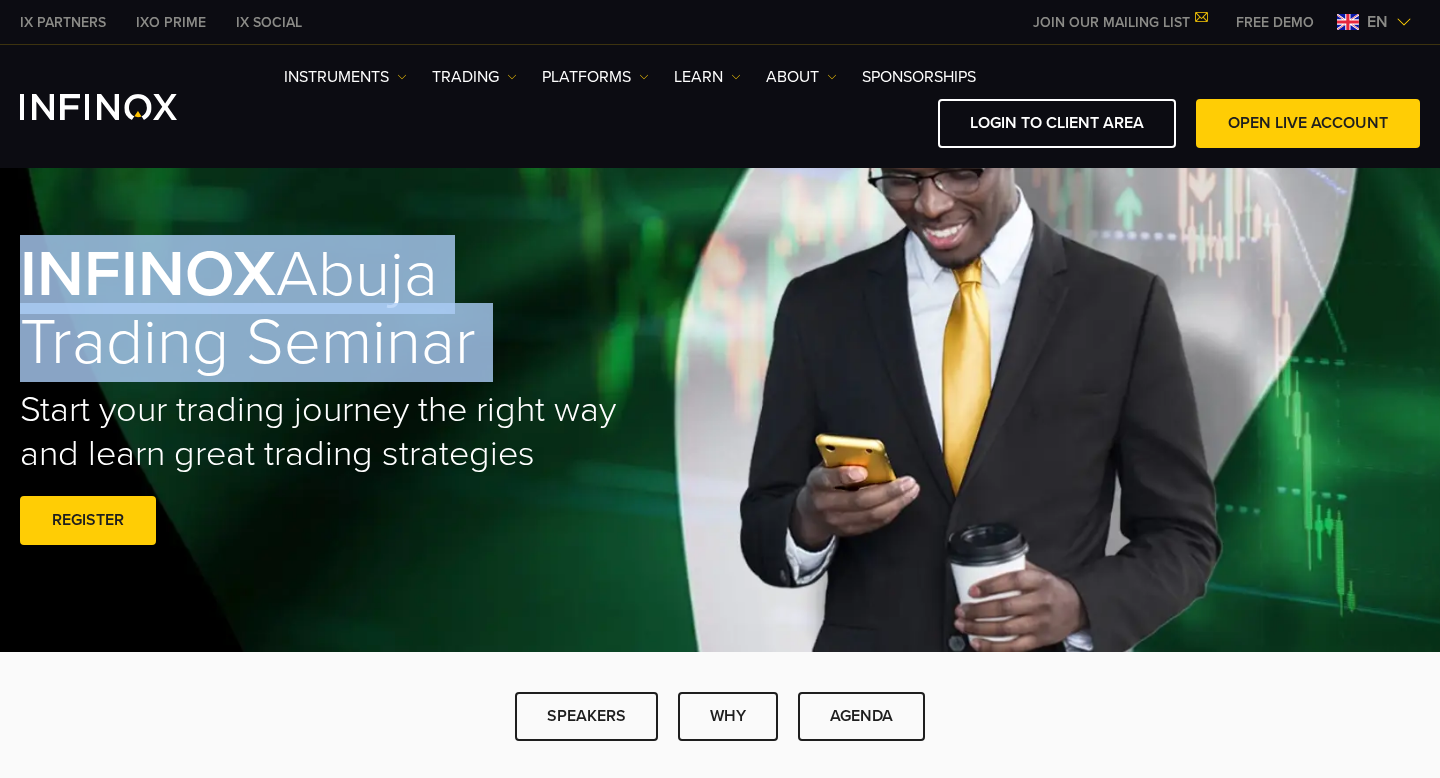 click on "INFINOX" at bounding box center [148, 274] 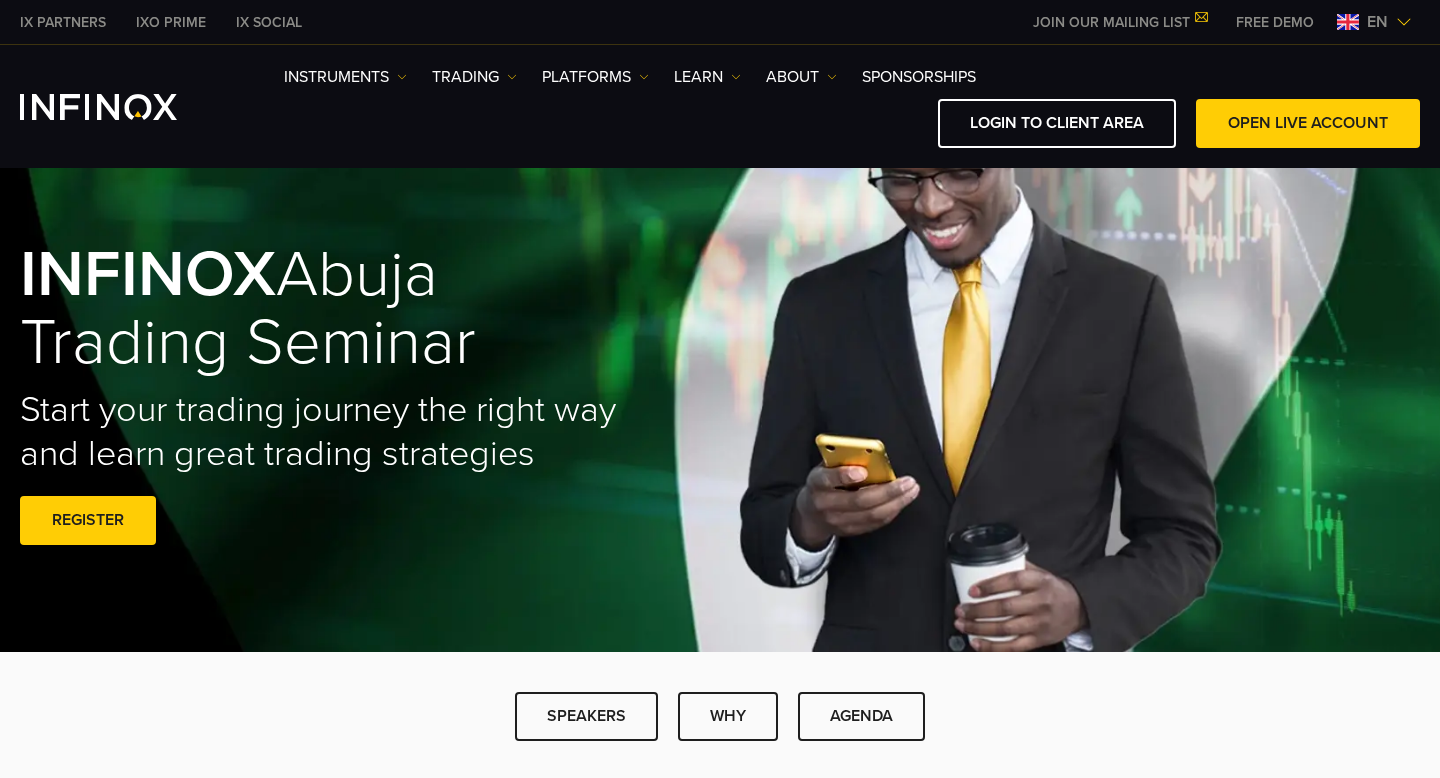 click on "Start your trading journey the right way and learn great trading strategies" at bounding box center [335, 432] 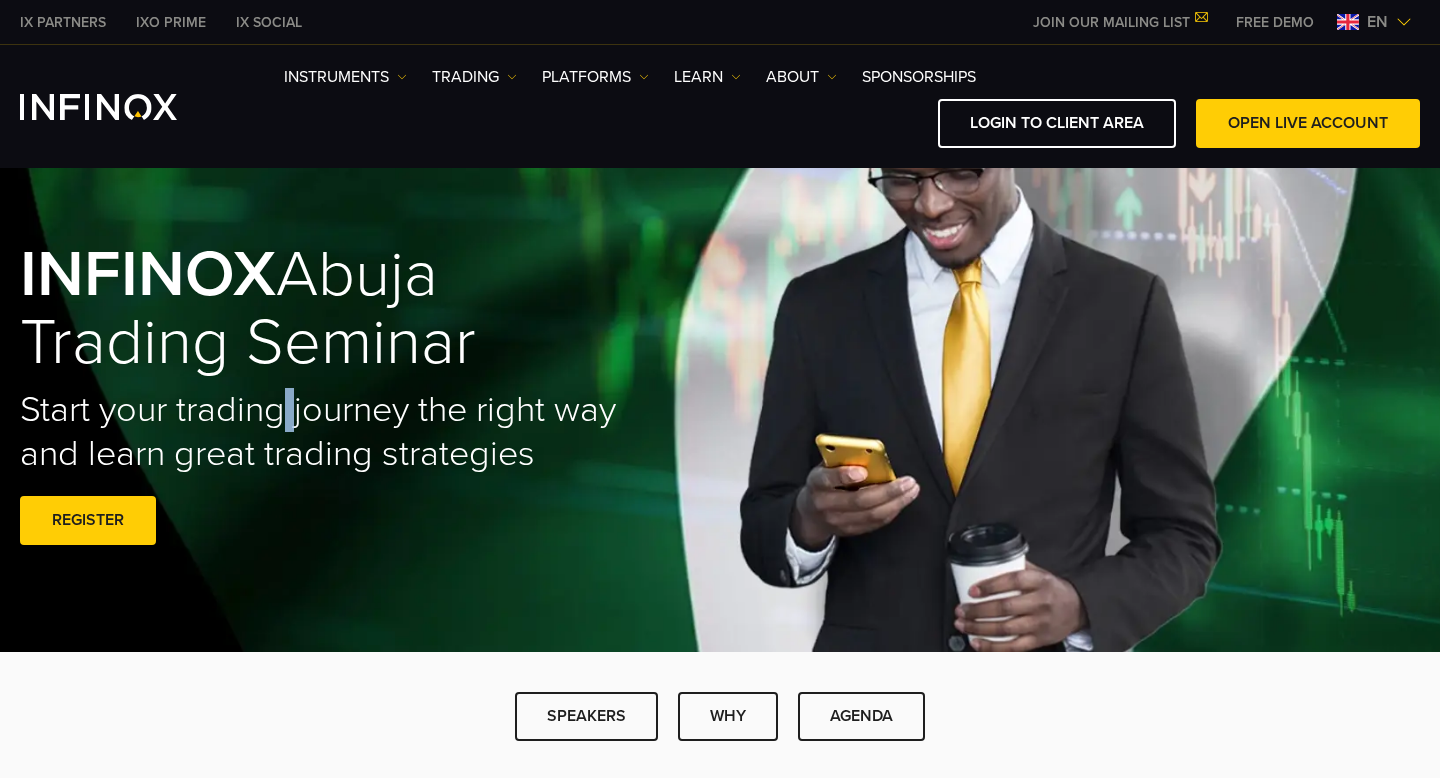 click on "Start your trading journey the right way and learn great trading strategies" at bounding box center (335, 432) 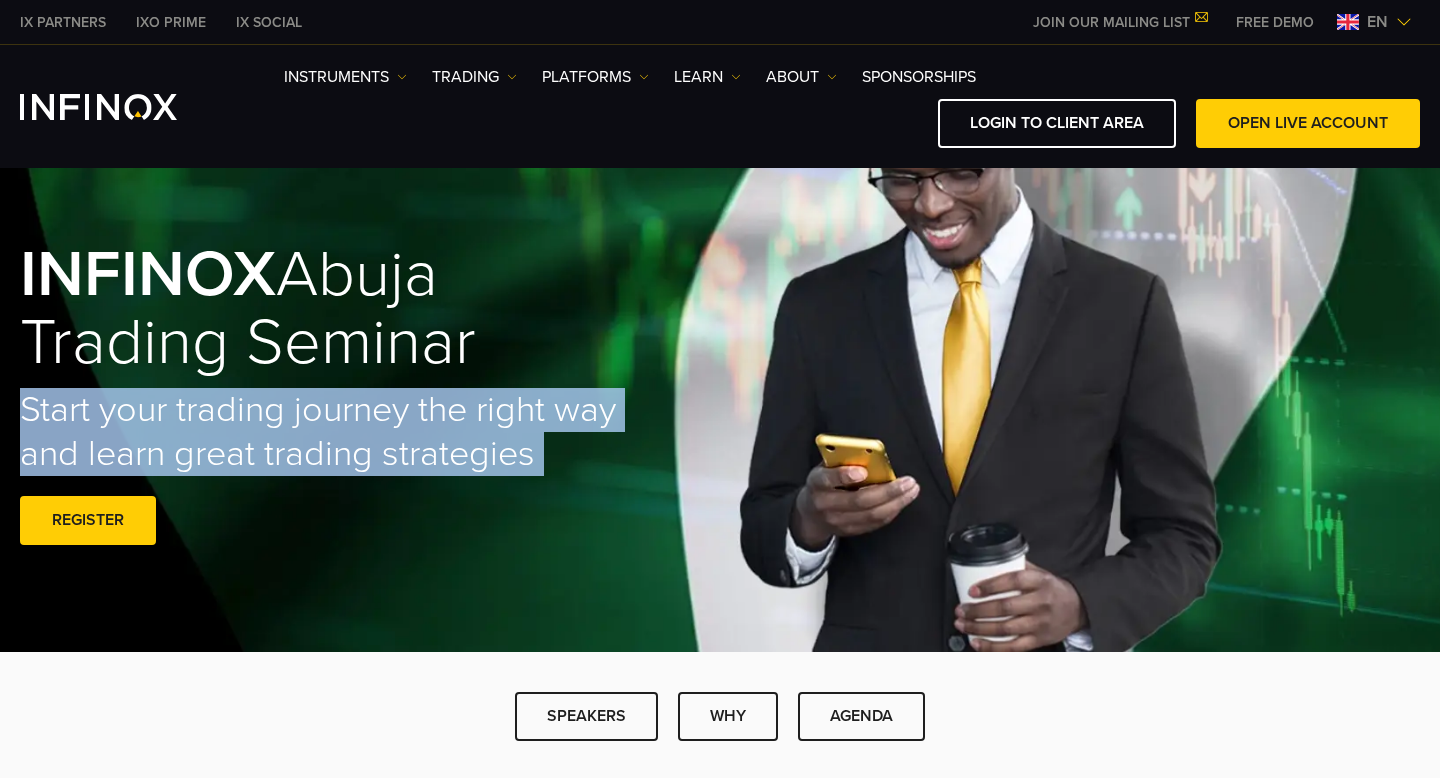 click on "Start your trading journey the right way and learn great trading strategies" at bounding box center (335, 432) 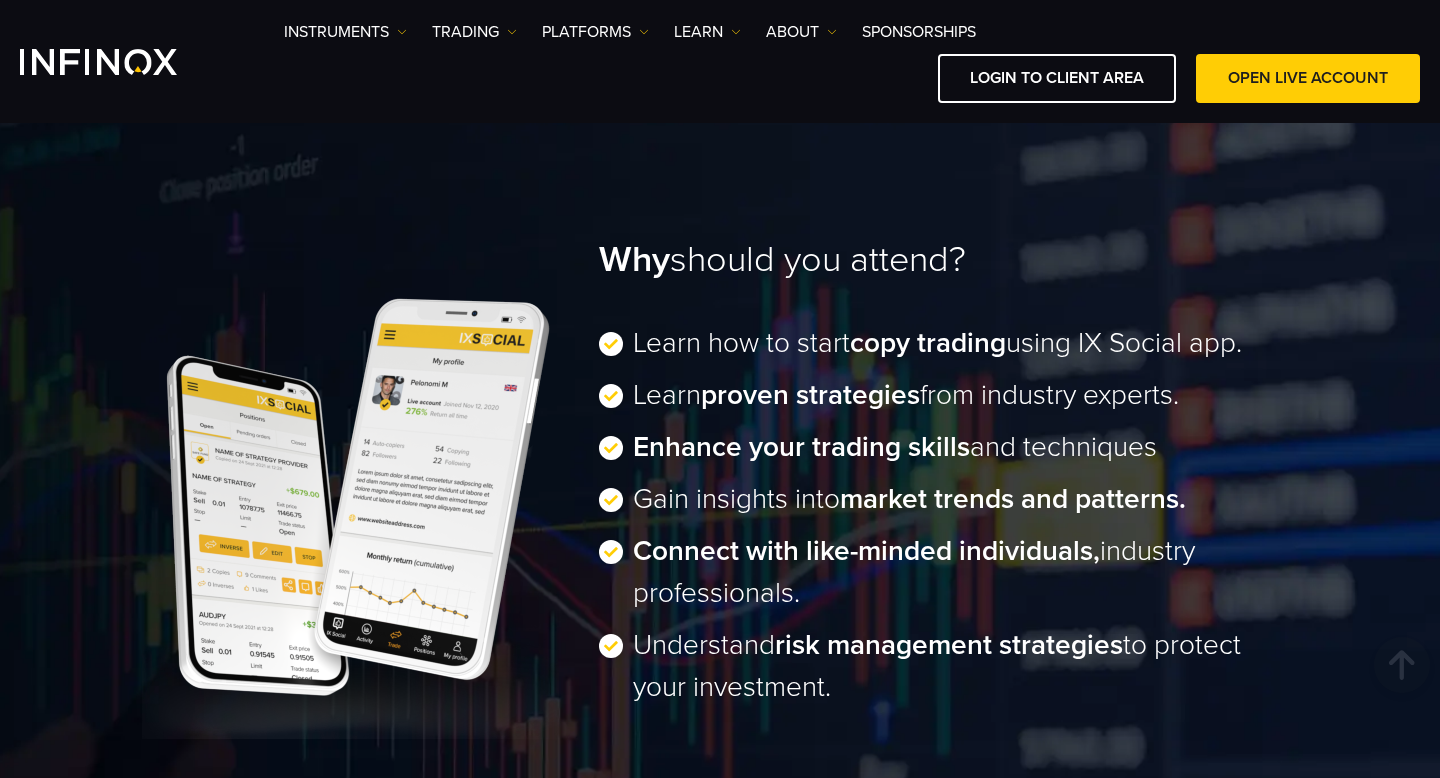 scroll, scrollTop: 3010, scrollLeft: 0, axis: vertical 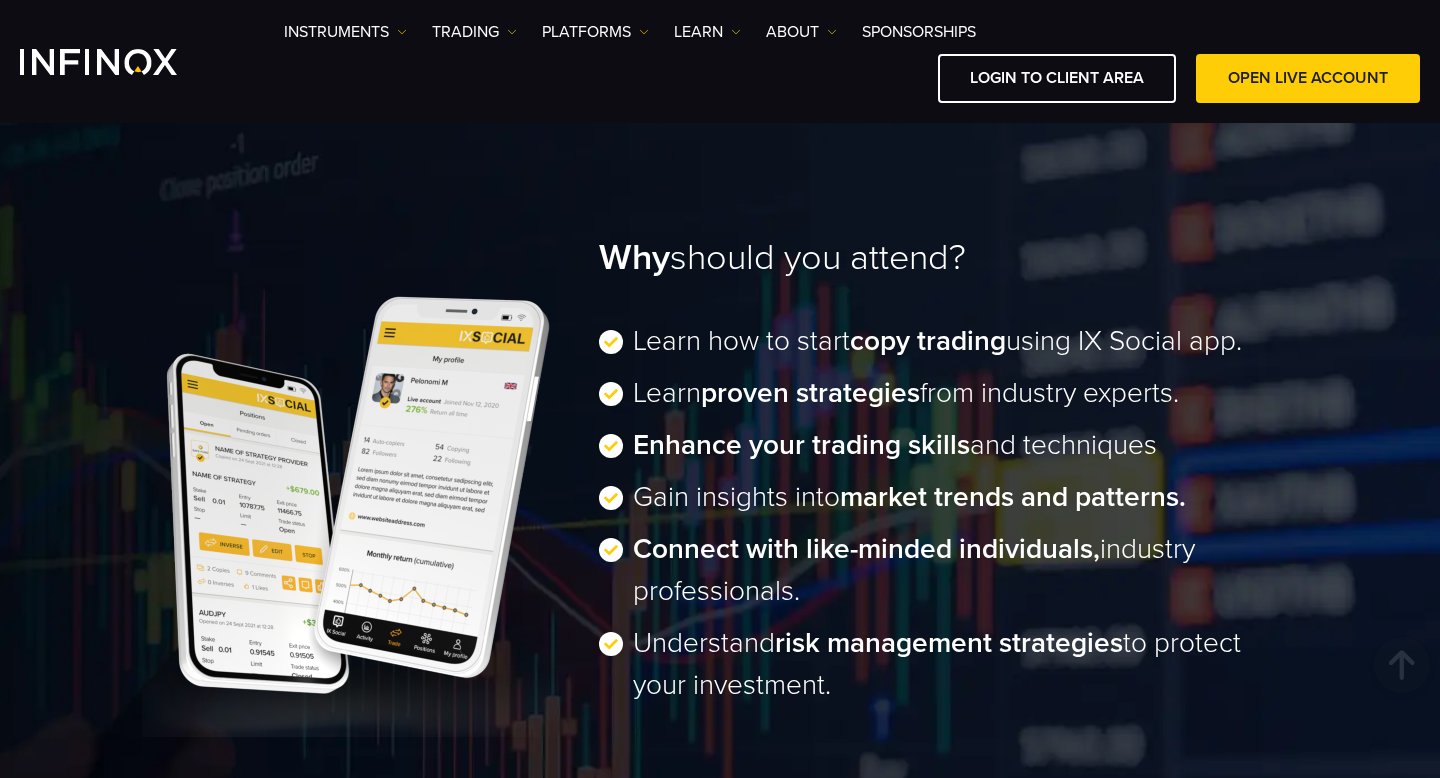 click on "Why  should you attend?" at bounding box center [949, 258] 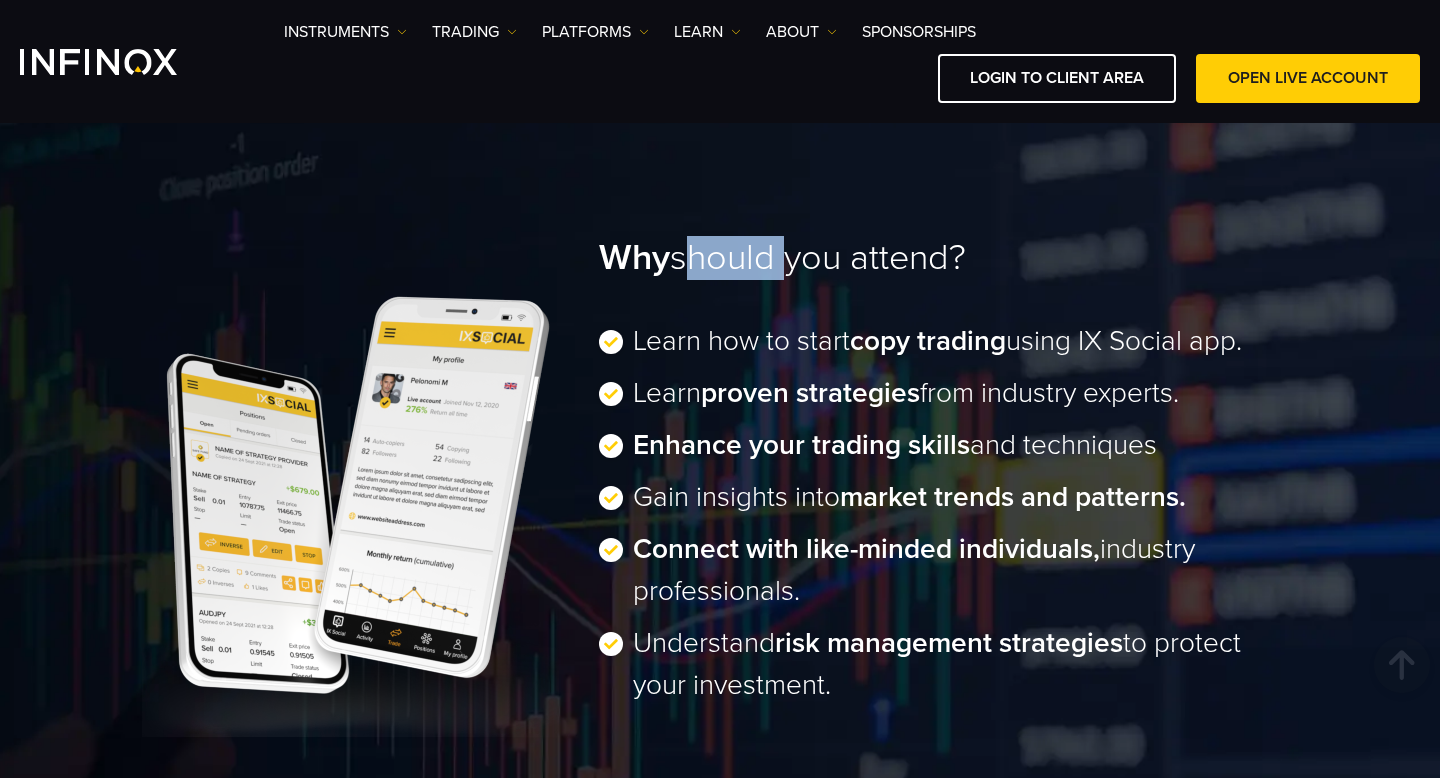 click on "Why  should you attend?" at bounding box center (949, 258) 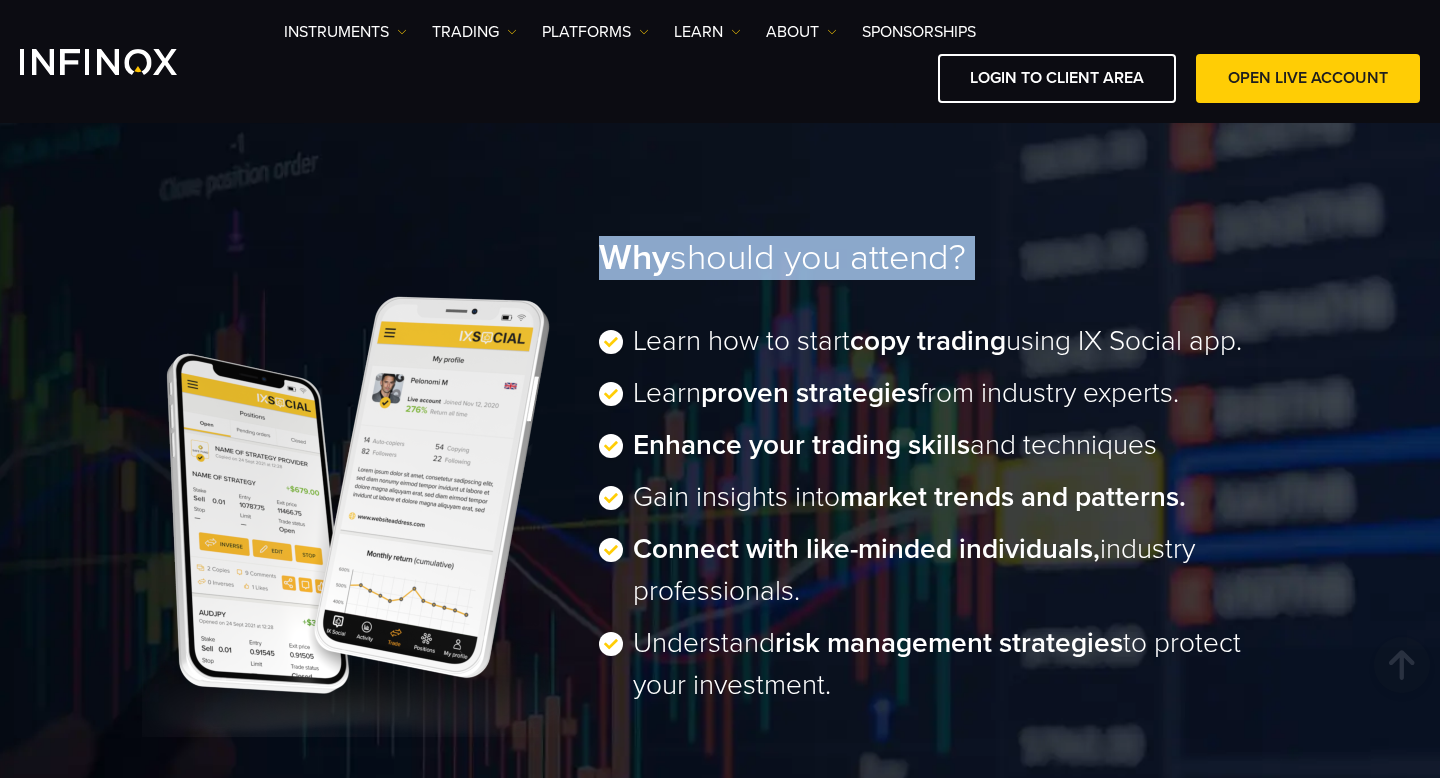 click on "Why  should you attend?" at bounding box center [949, 258] 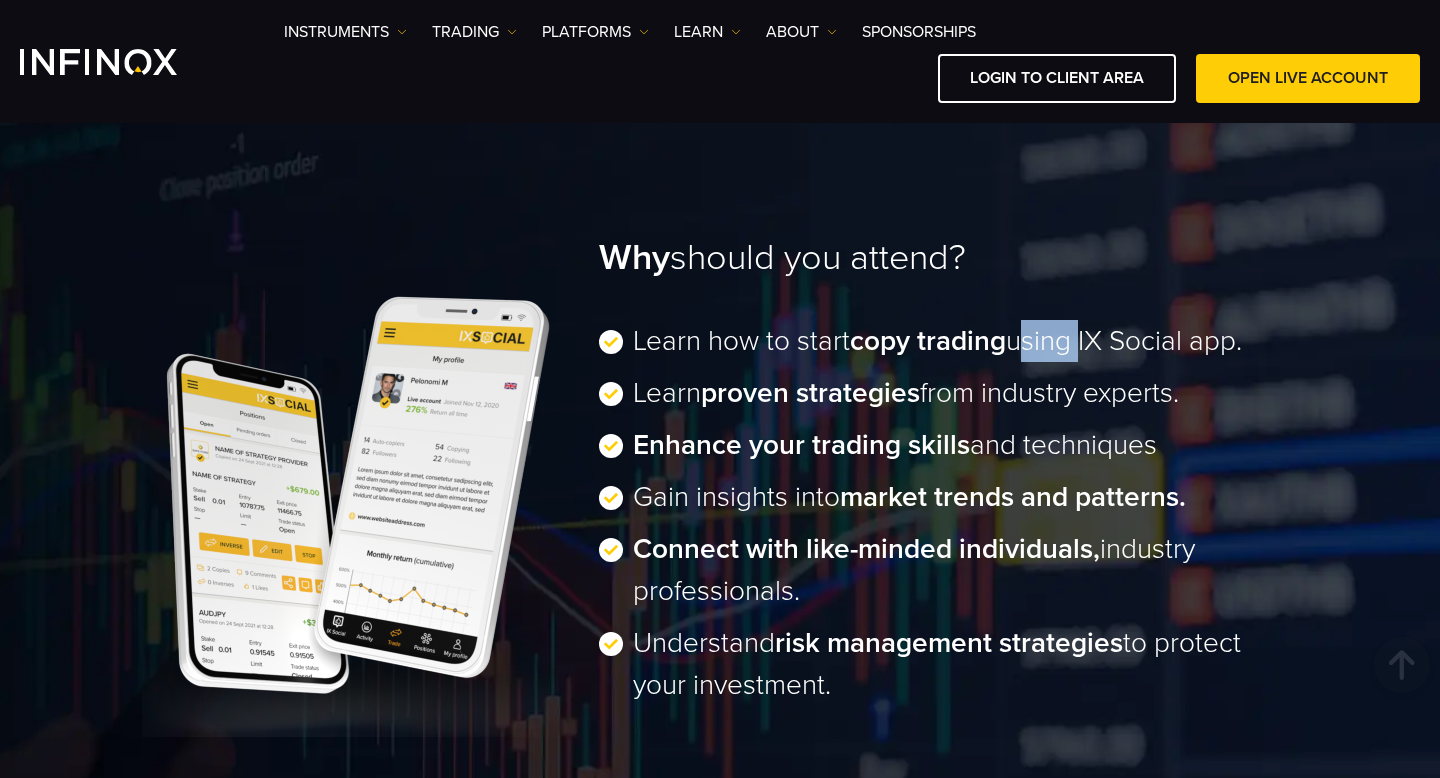 click on "Learn how to start  copy trading  using IX Social app." at bounding box center (937, 341) 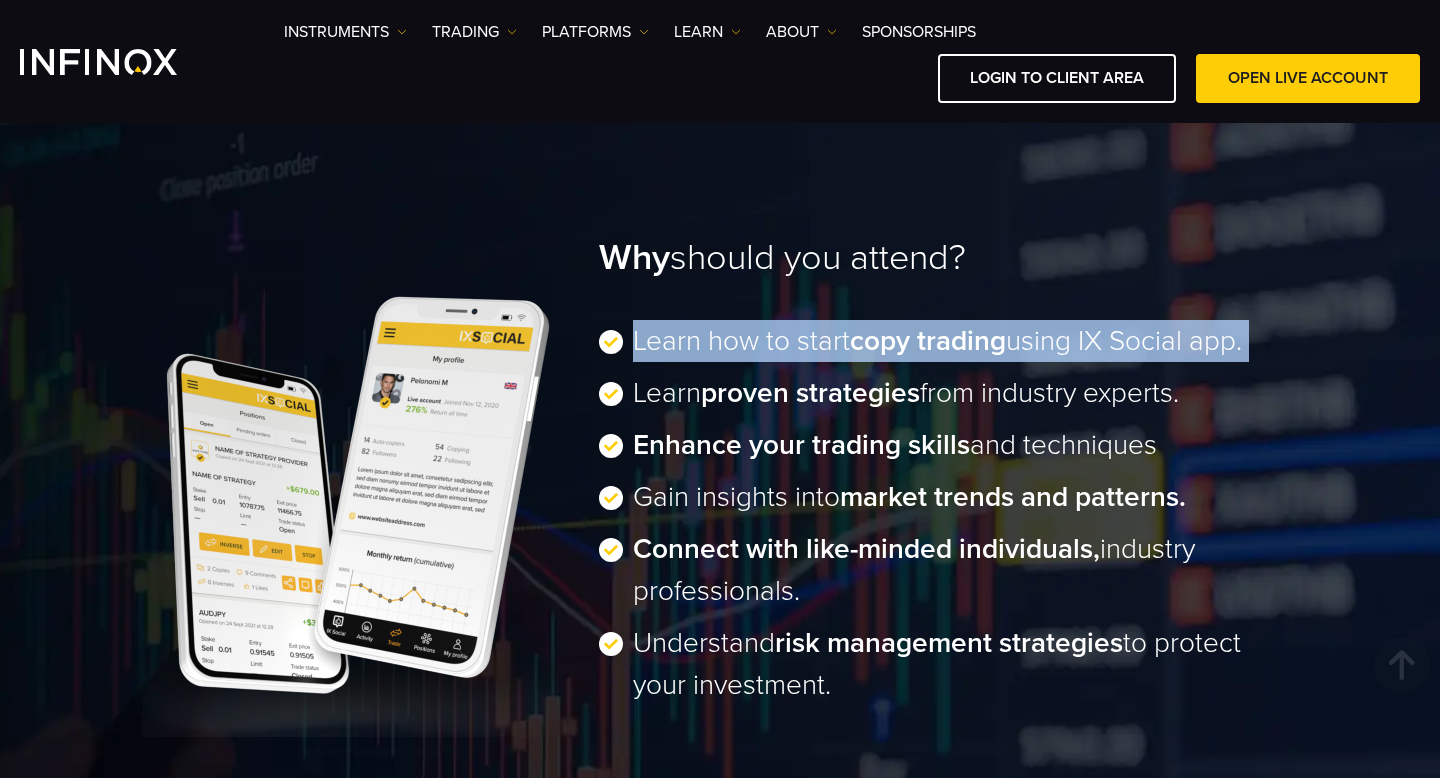 click on "Learn how to start  copy trading  using IX Social app." at bounding box center [937, 341] 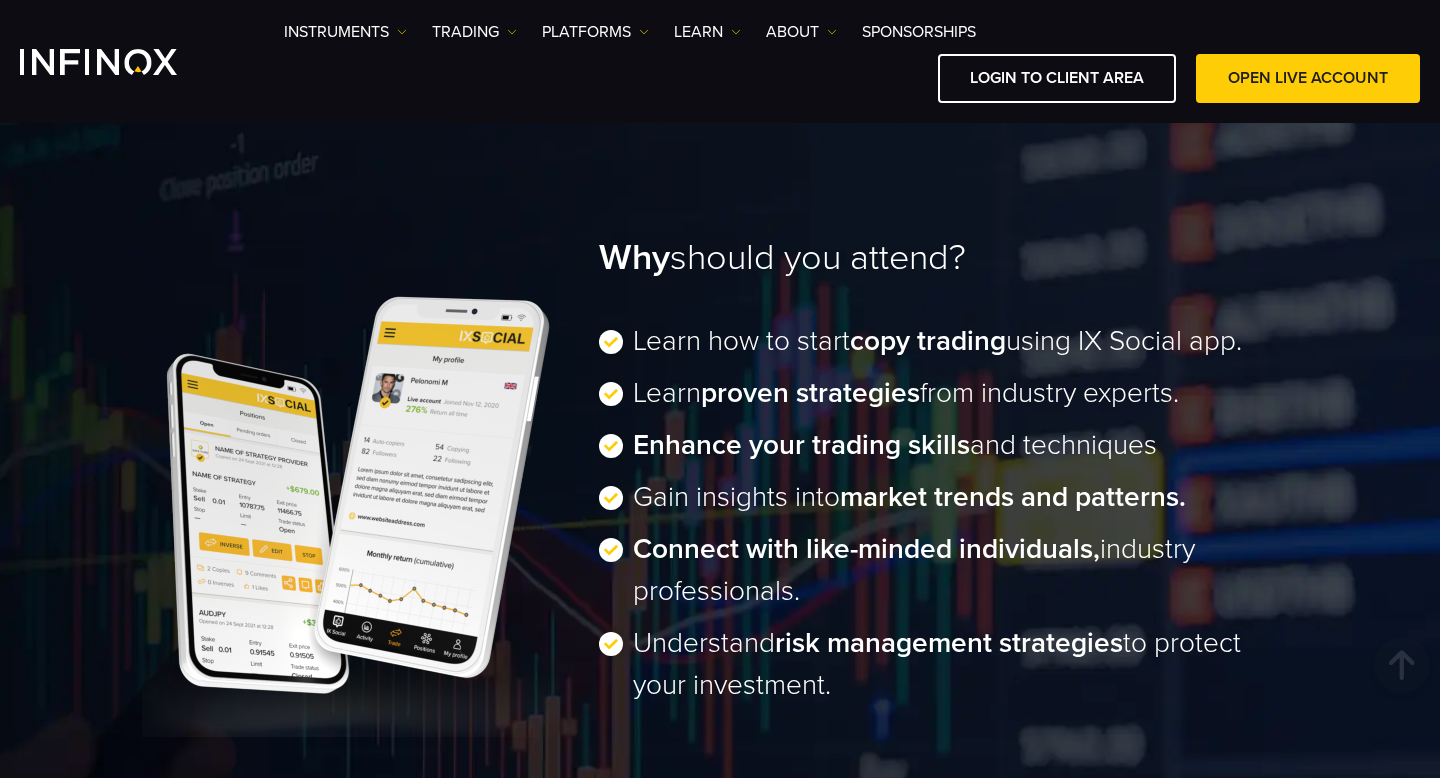 click on "proven strategies" at bounding box center [810, 393] 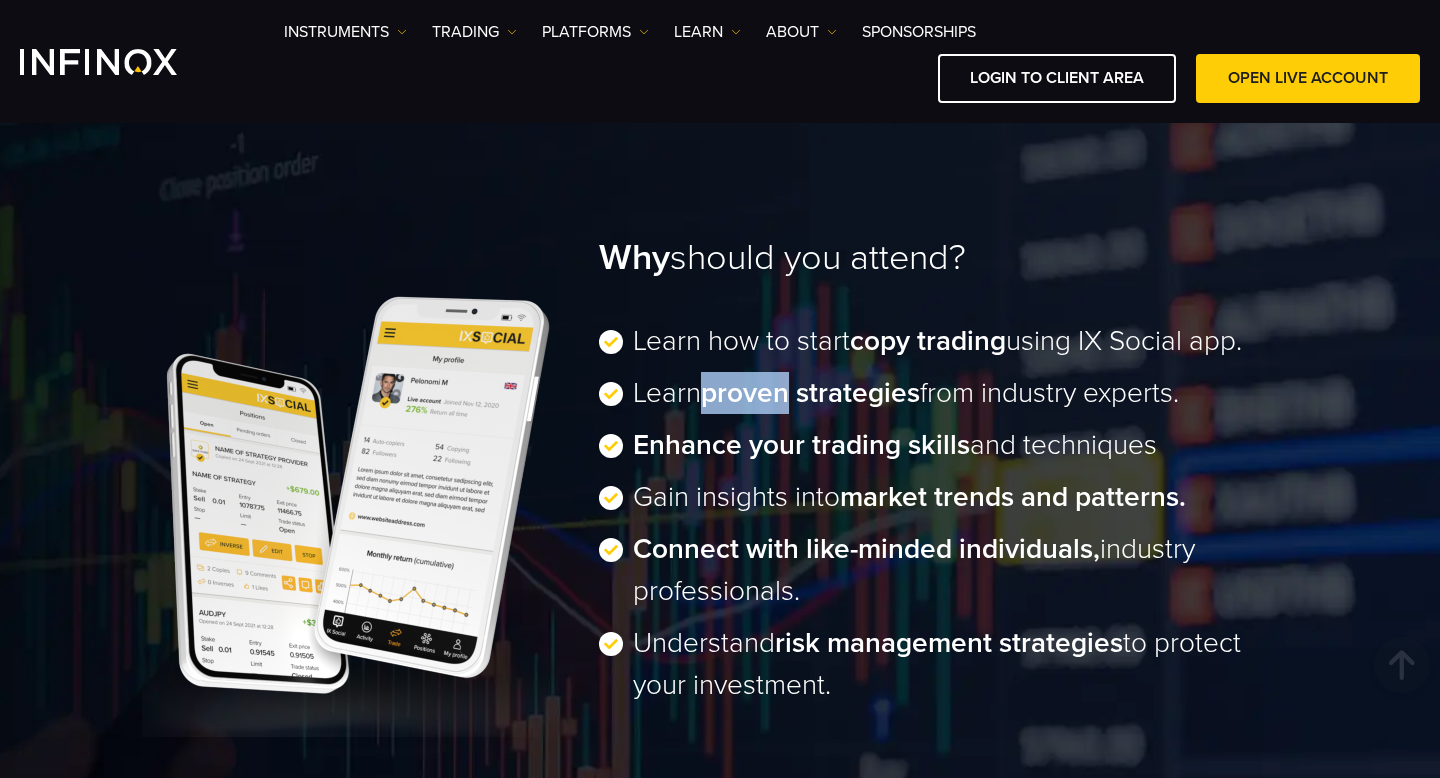 click on "proven strategies" at bounding box center (810, 393) 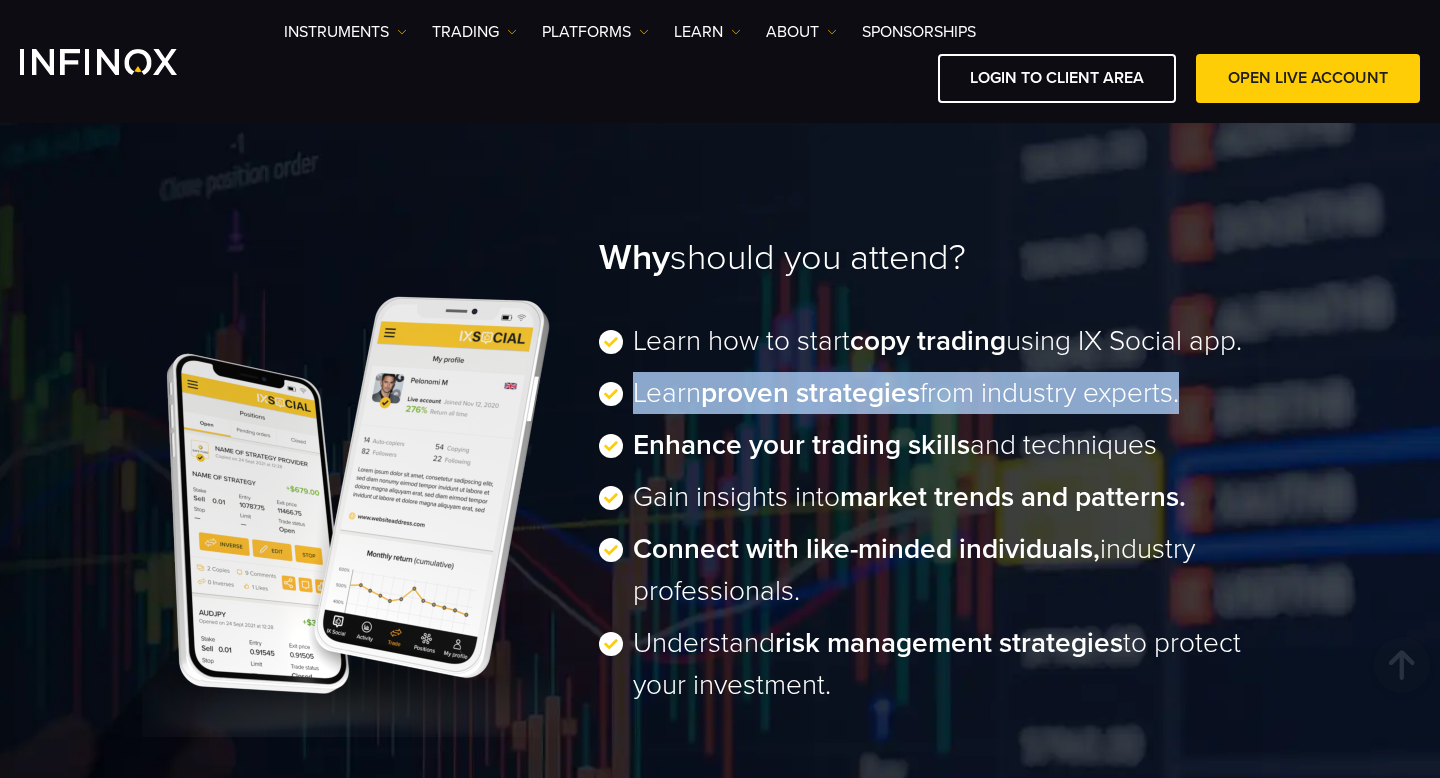 click on "proven strategies" at bounding box center (810, 393) 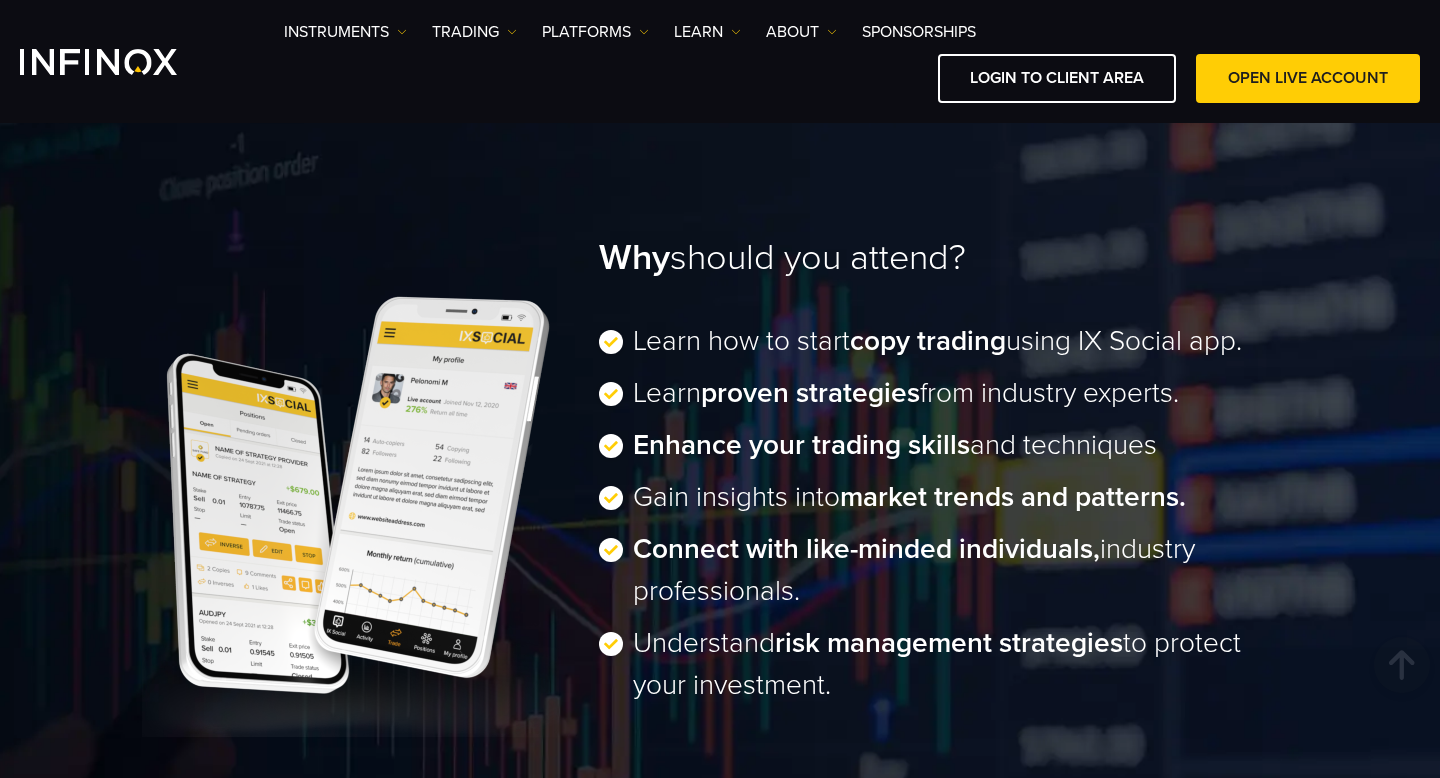 click on "Enhance your trading skills" at bounding box center (801, 445) 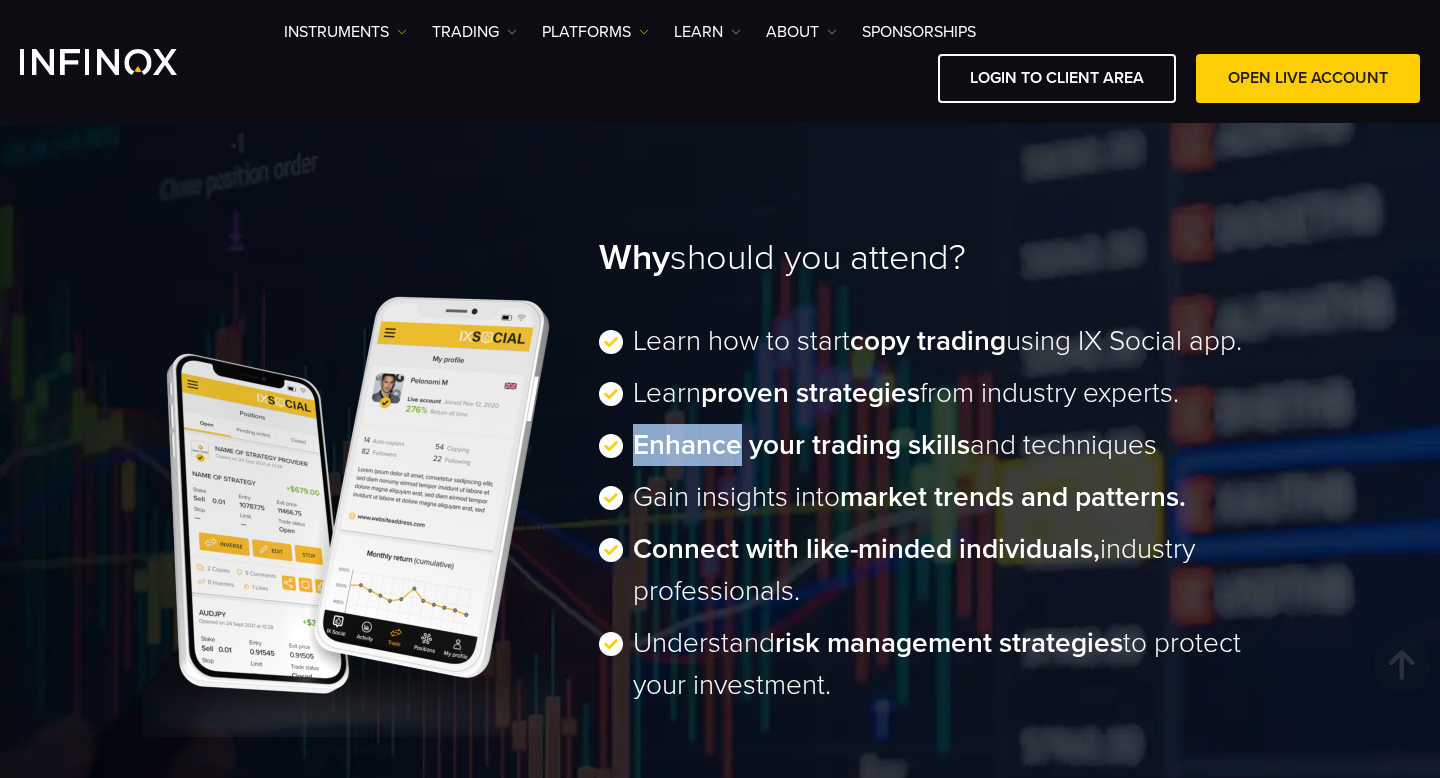 click on "Enhance your trading skills" at bounding box center [801, 445] 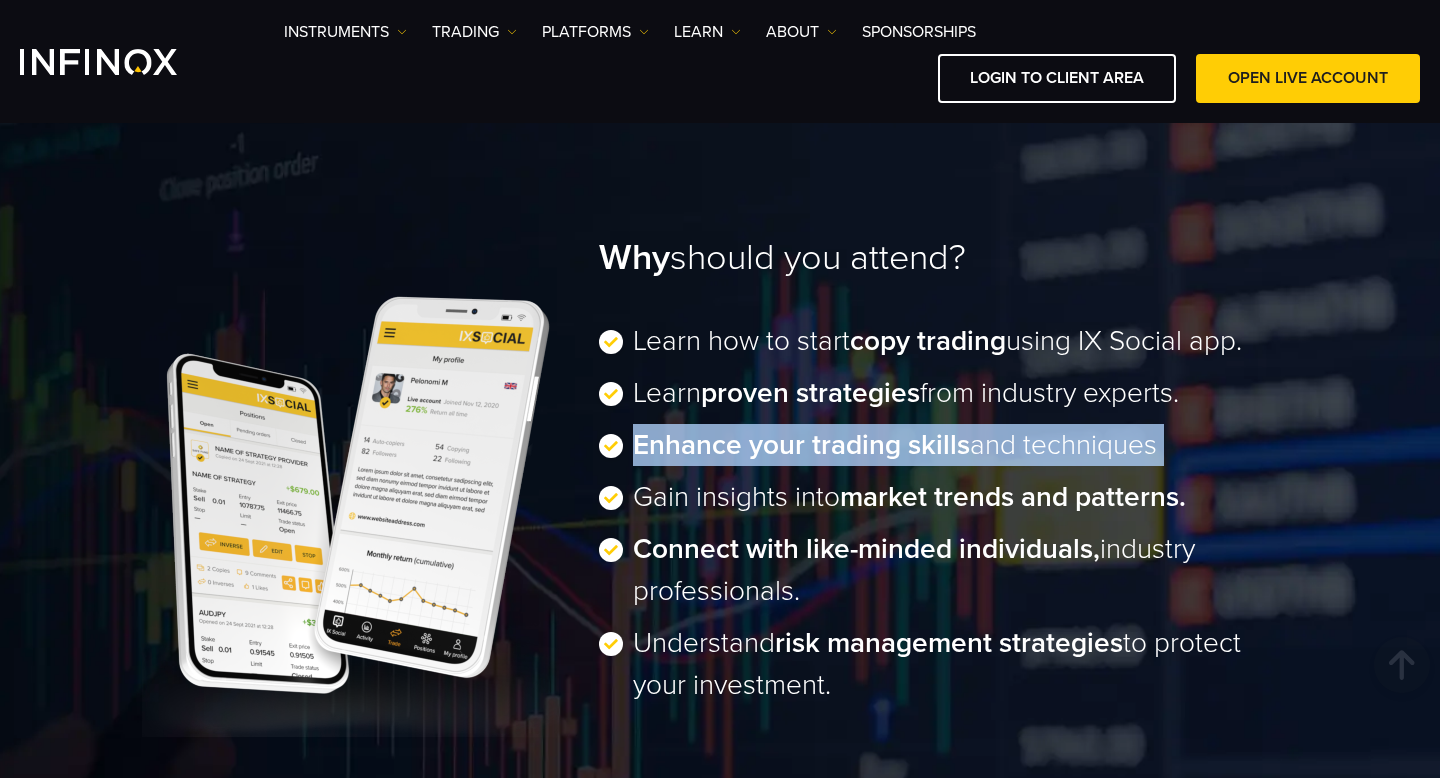 click on "Enhance your trading skills" at bounding box center [801, 445] 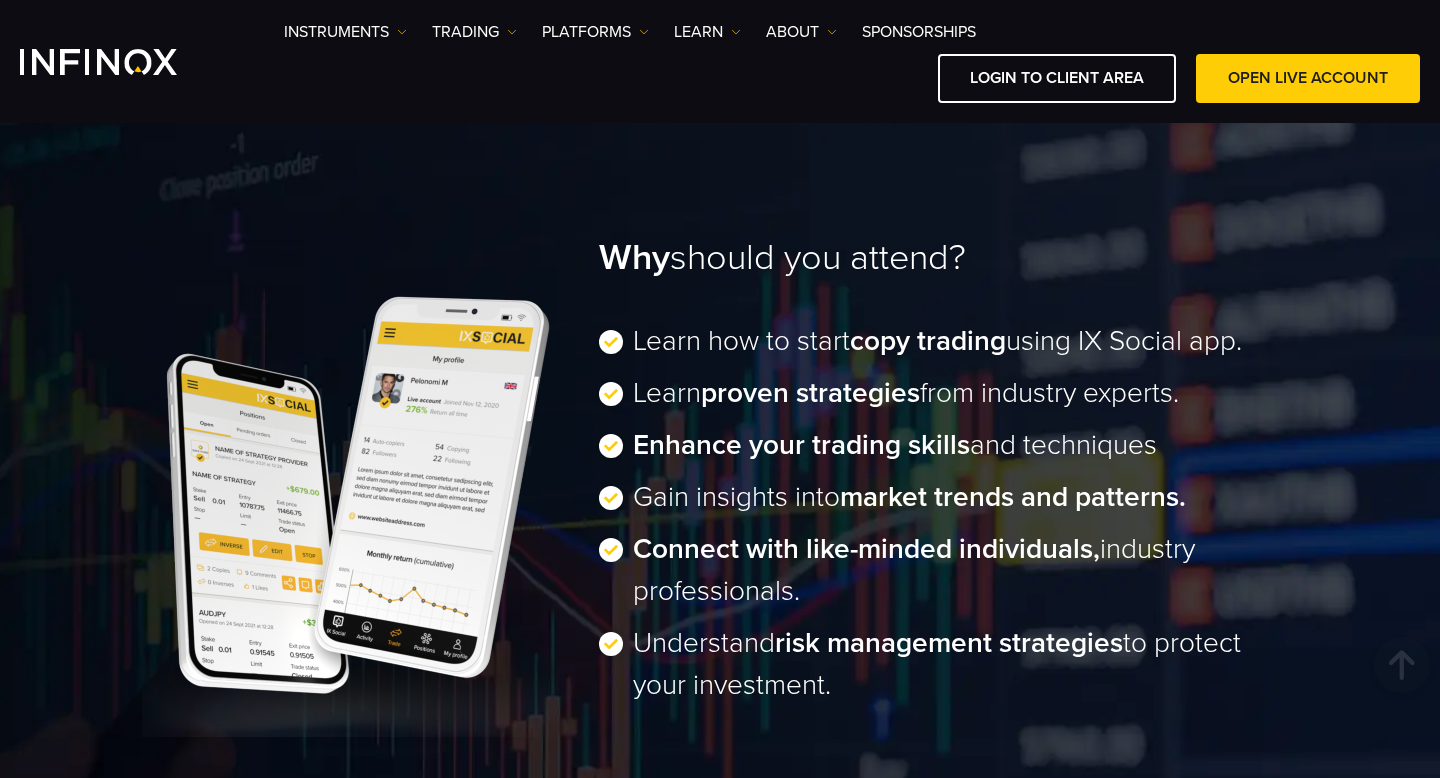 click on "Gain insights into  market trends and patterns." at bounding box center [909, 497] 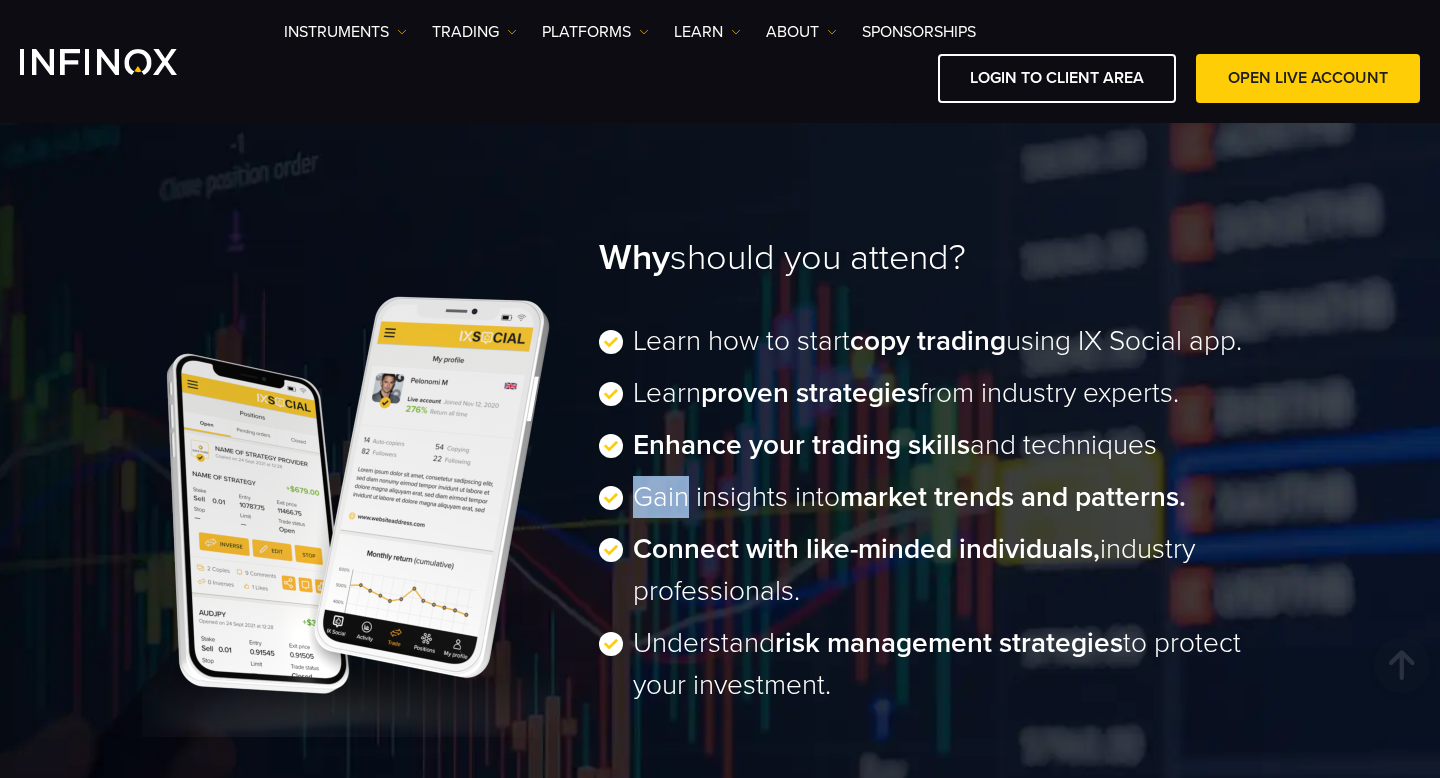 click on "Gain insights into  market trends and patterns." at bounding box center (909, 497) 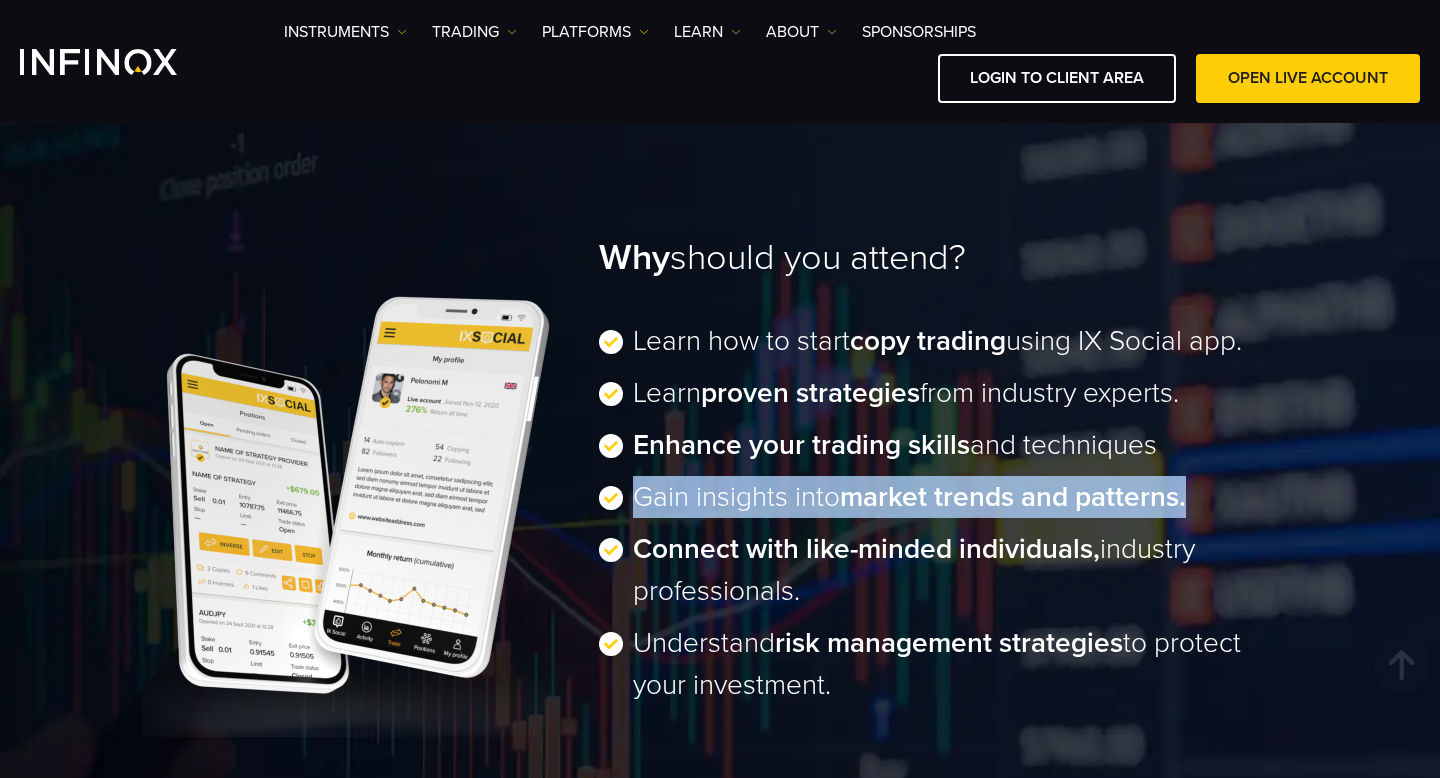 click on "Gain insights into  market trends and patterns." at bounding box center [909, 497] 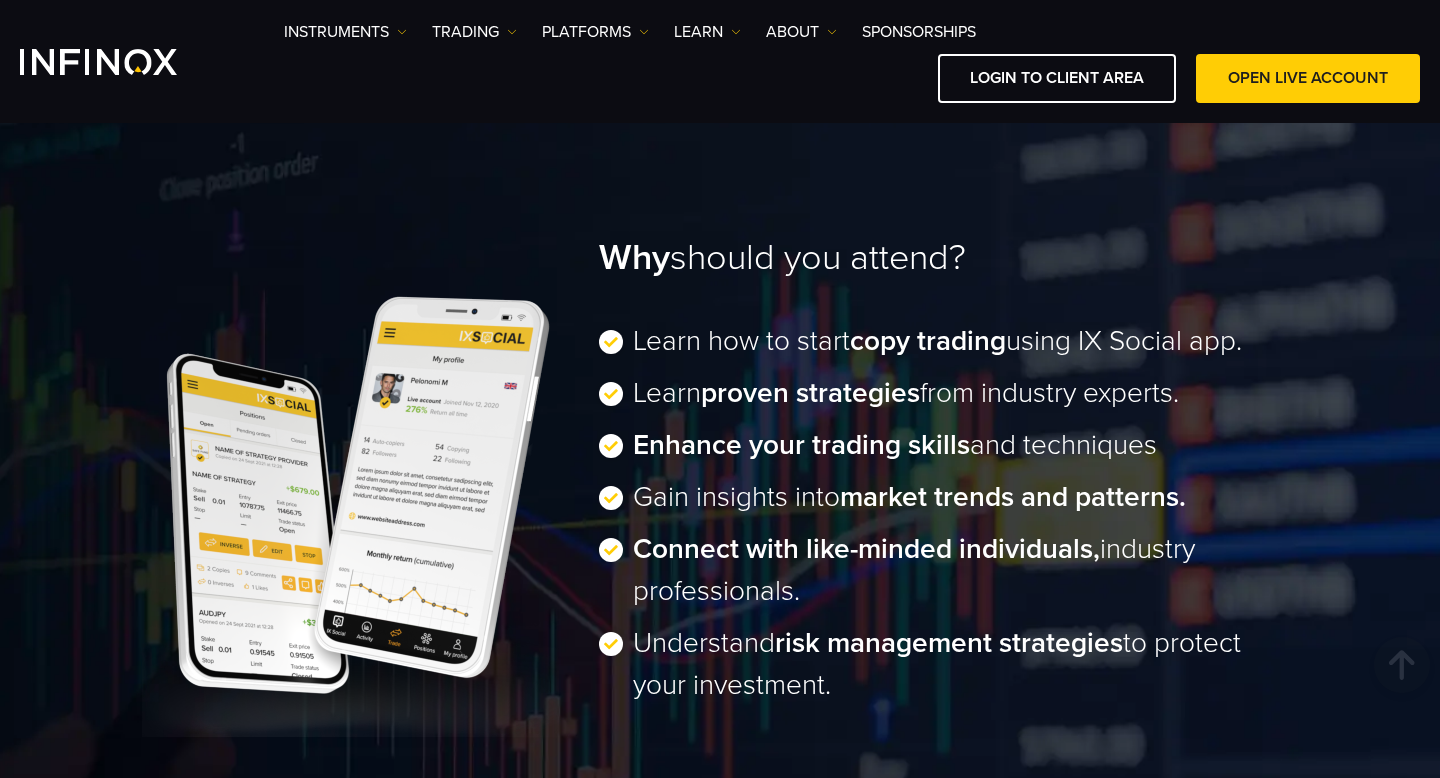 click on "Connect with like-minded individuals," at bounding box center [866, 549] 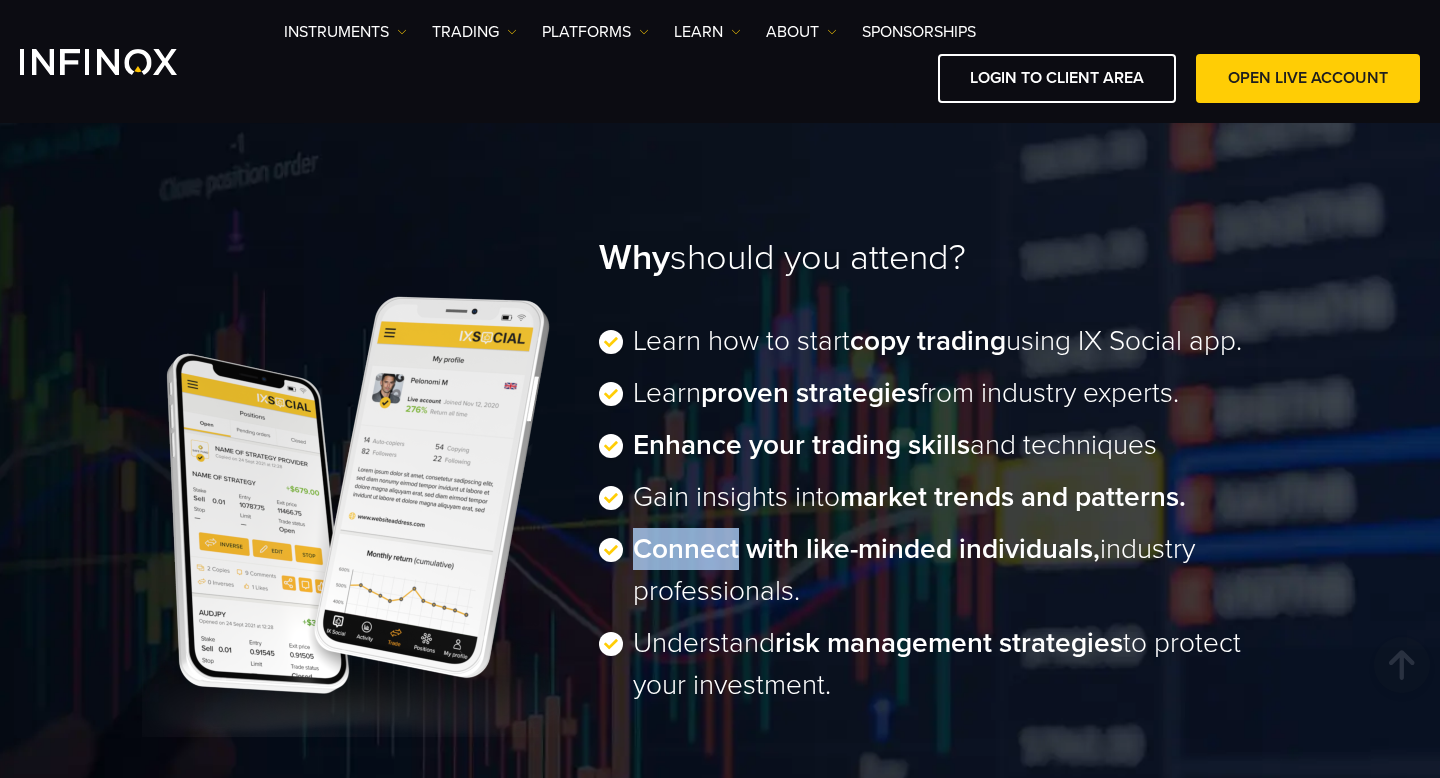 click on "Connect with like-minded individuals," at bounding box center [866, 549] 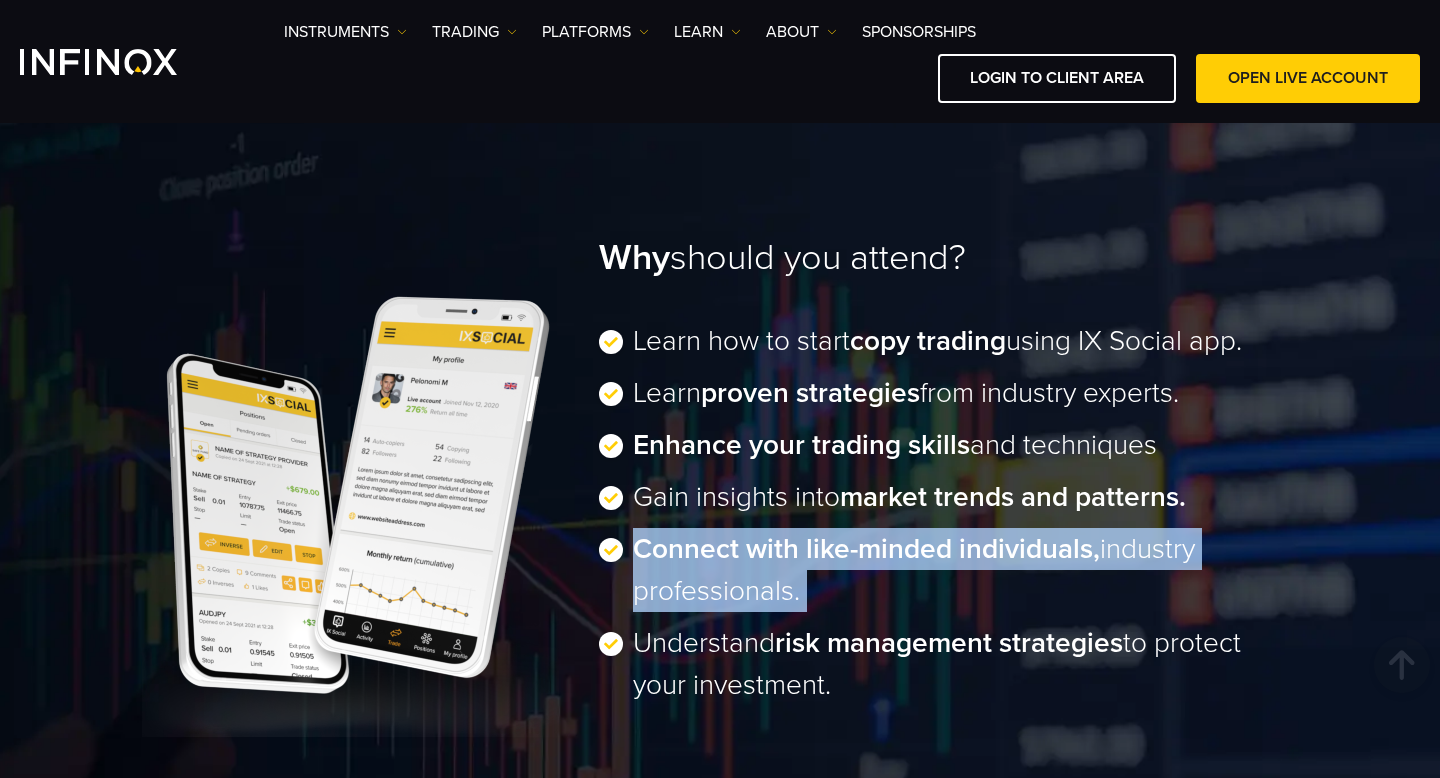 click on "Connect with like-minded individuals," at bounding box center [866, 549] 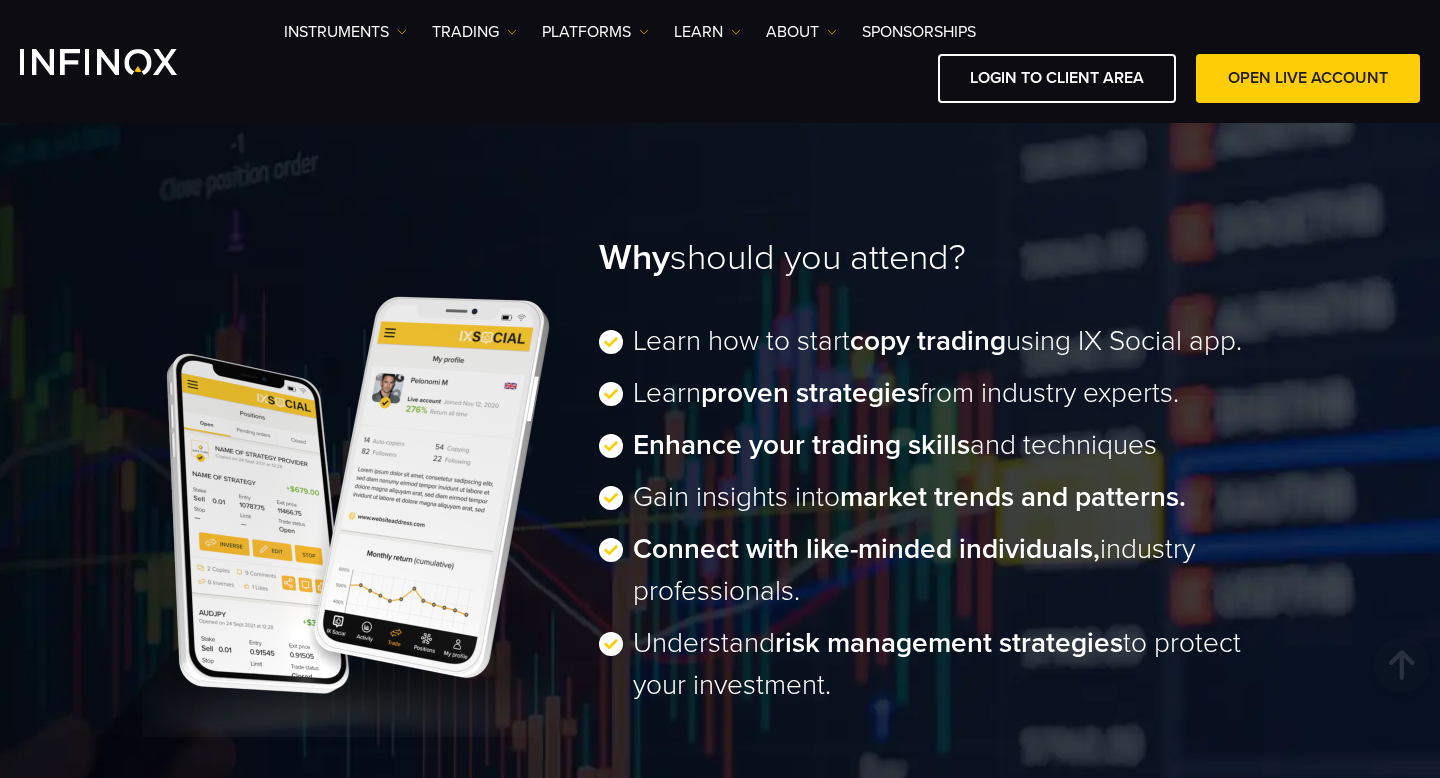 click on "Understand  risk management strategies  to protect your investment." at bounding box center [966, 664] 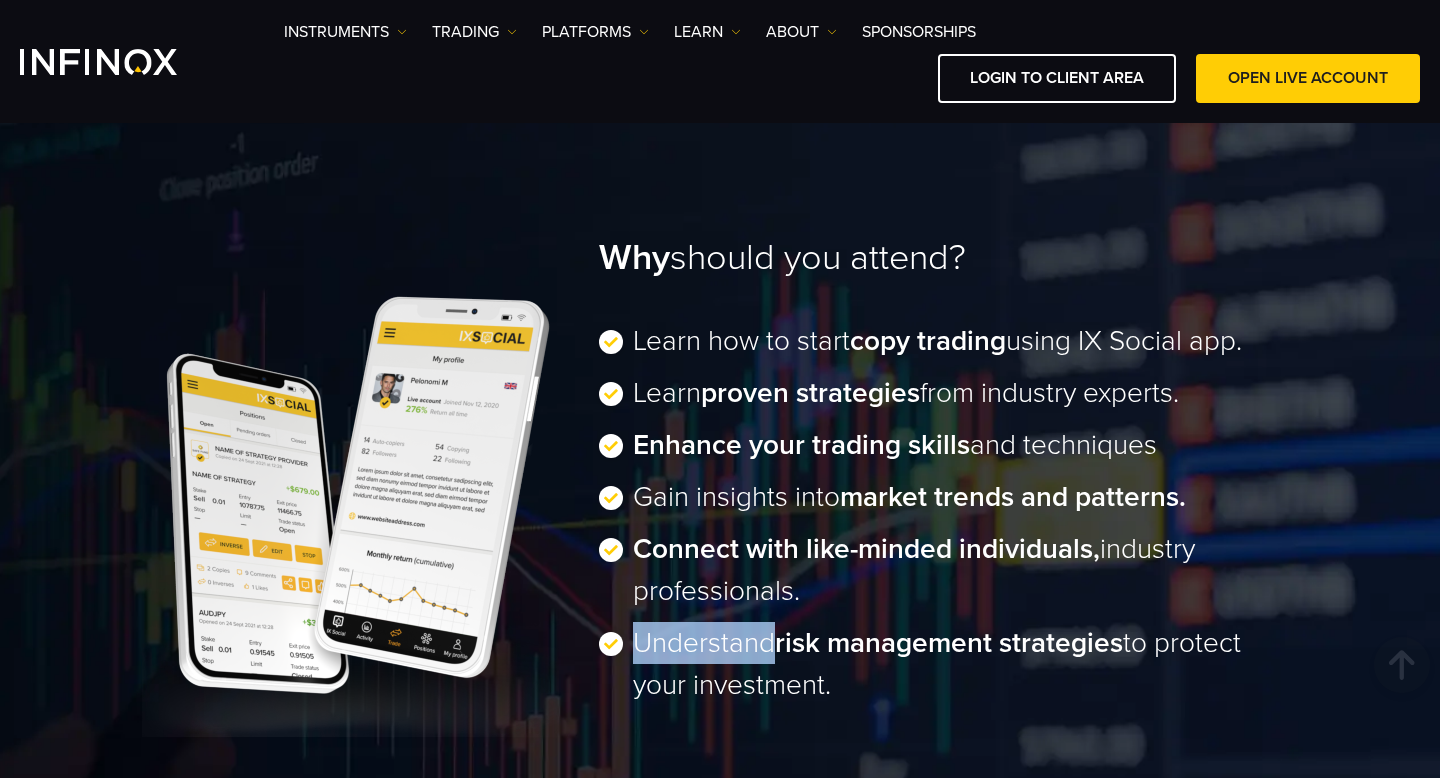 click on "Understand  risk management strategies  to protect your investment." at bounding box center (966, 664) 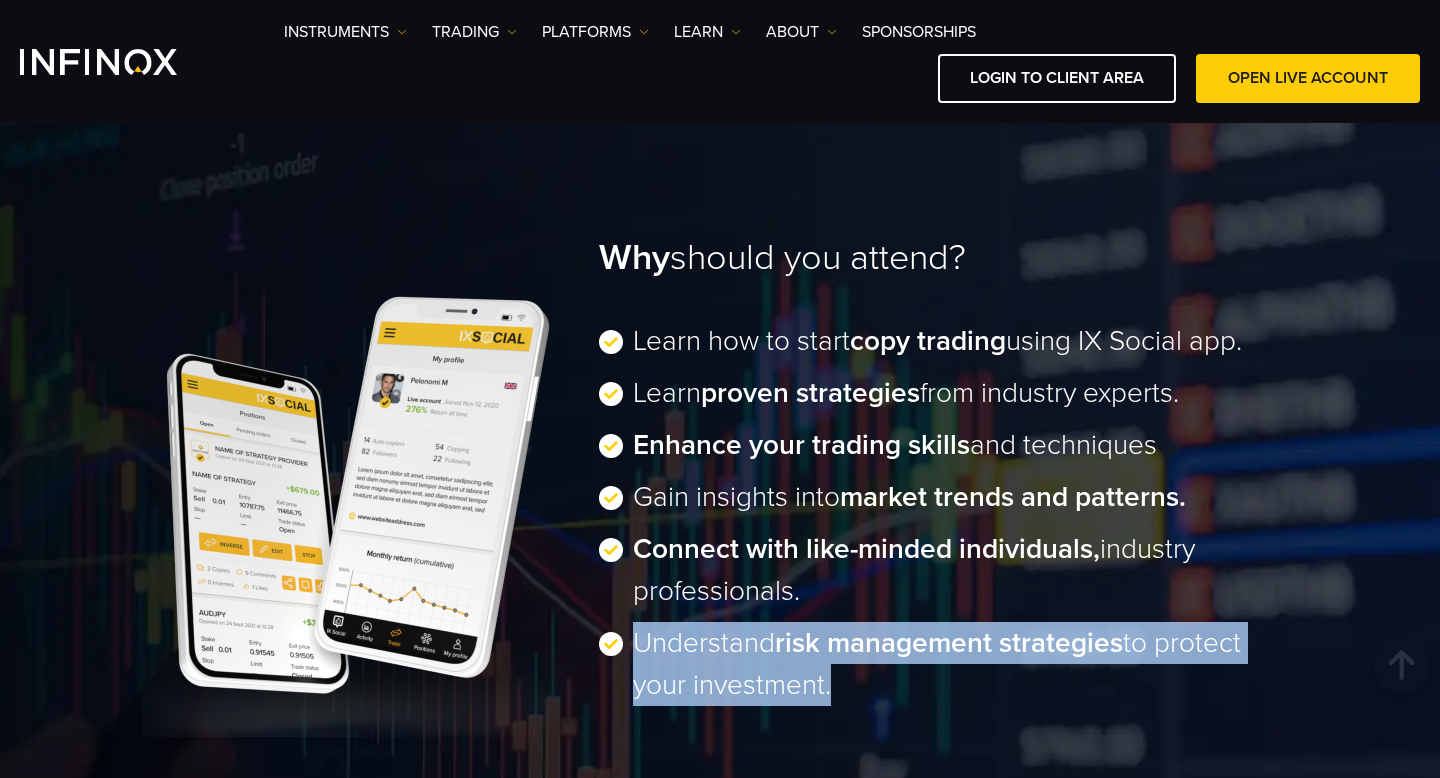 click on "Understand  risk management strategies  to protect your investment." at bounding box center [966, 664] 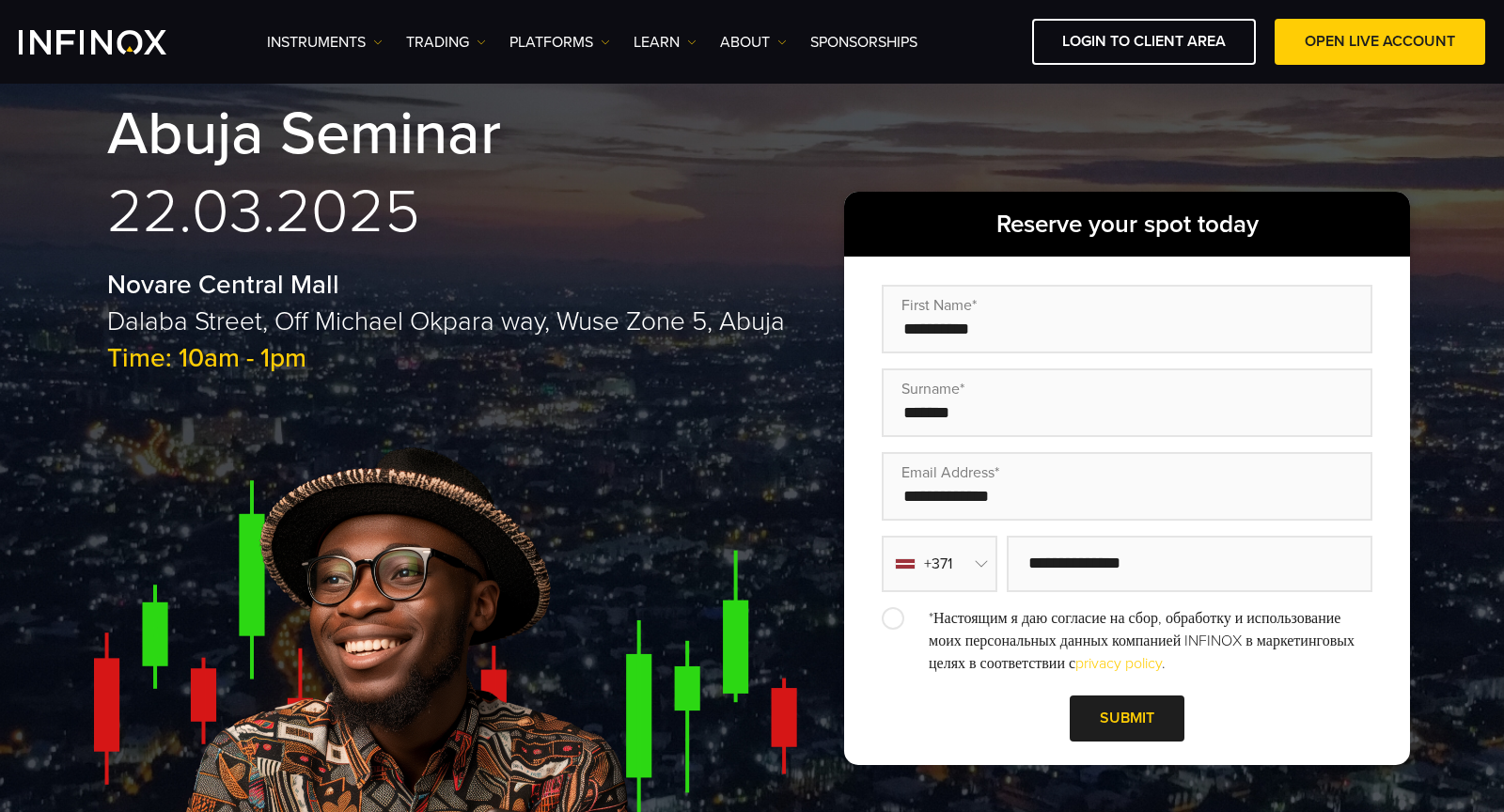 scroll, scrollTop: 698, scrollLeft: 0, axis: vertical 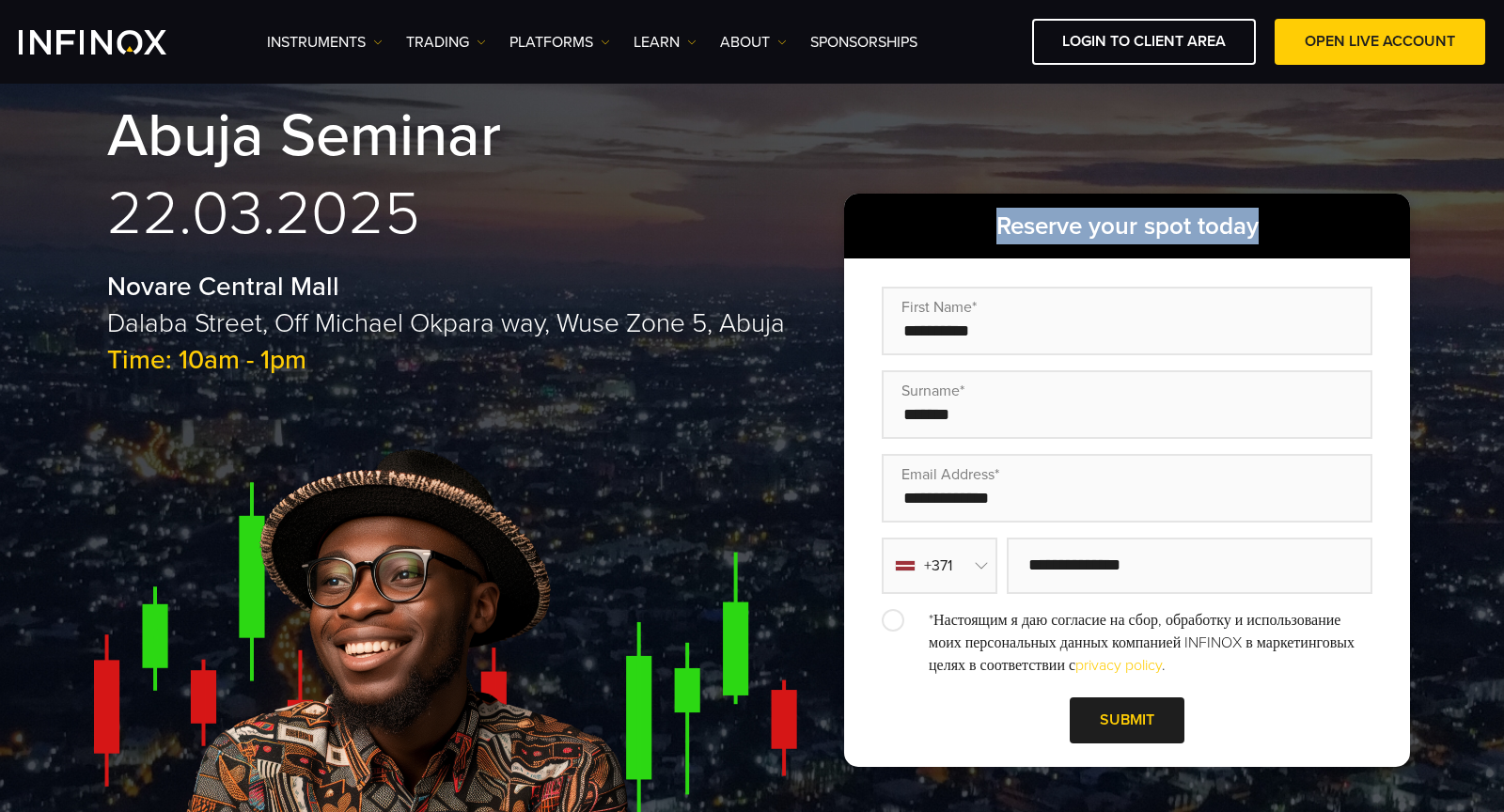 drag, startPoint x: 1277, startPoint y: 228, endPoint x: 996, endPoint y: 232, distance: 281.02847 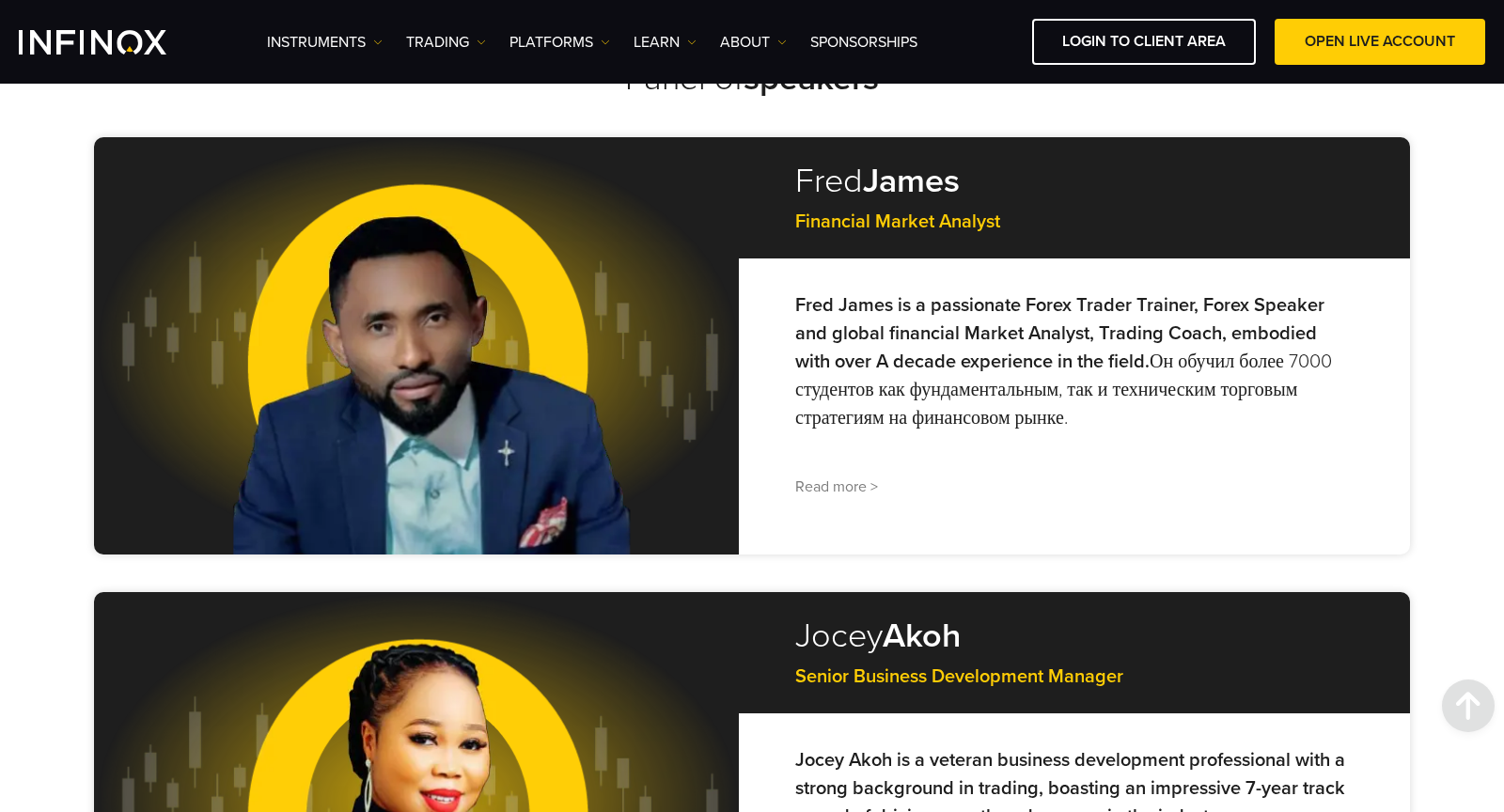 scroll, scrollTop: 1704, scrollLeft: 0, axis: vertical 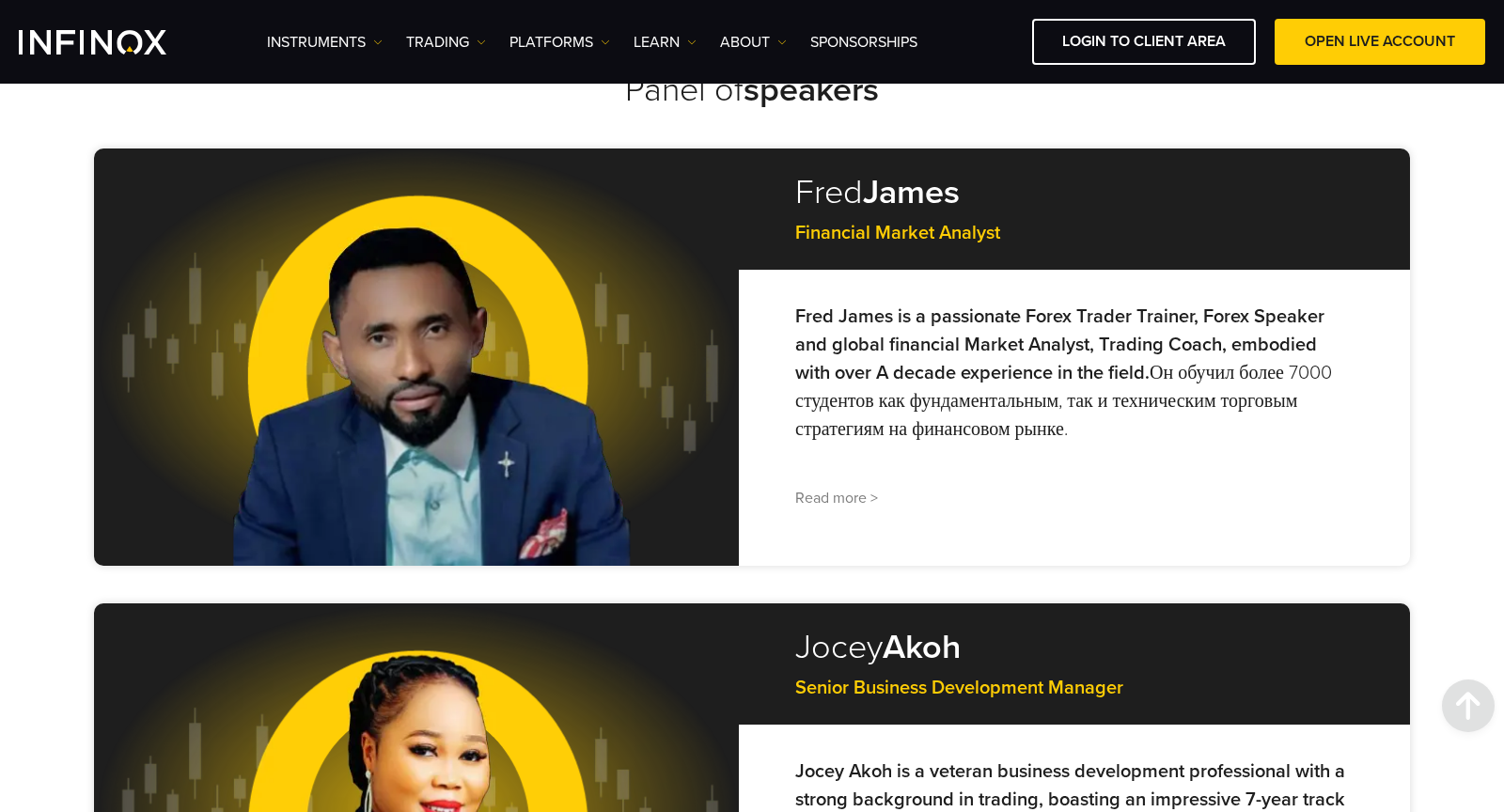 click on "Fred  James" at bounding box center [1074, 193] 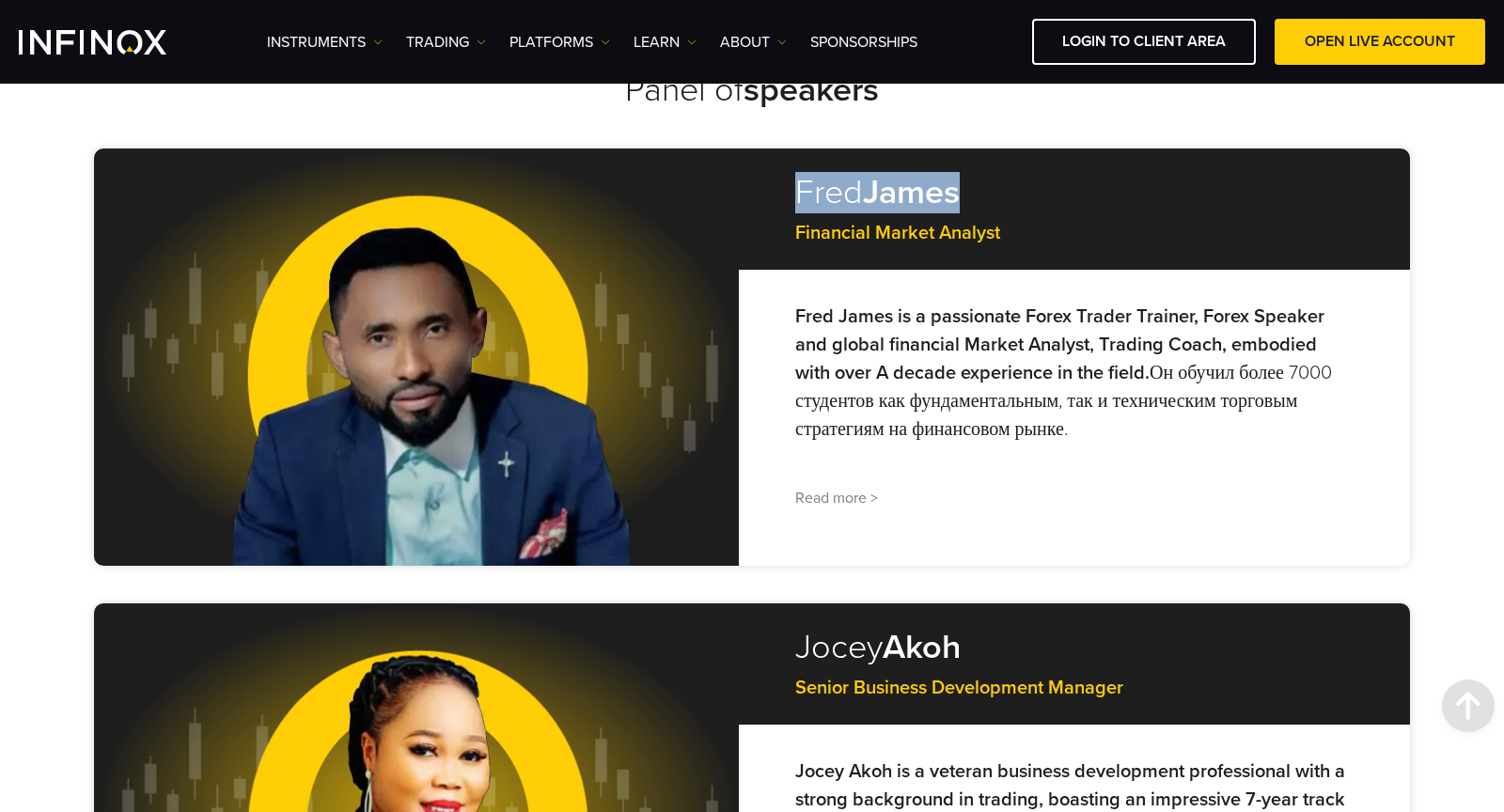 click on "Fred  James" at bounding box center (1074, 193) 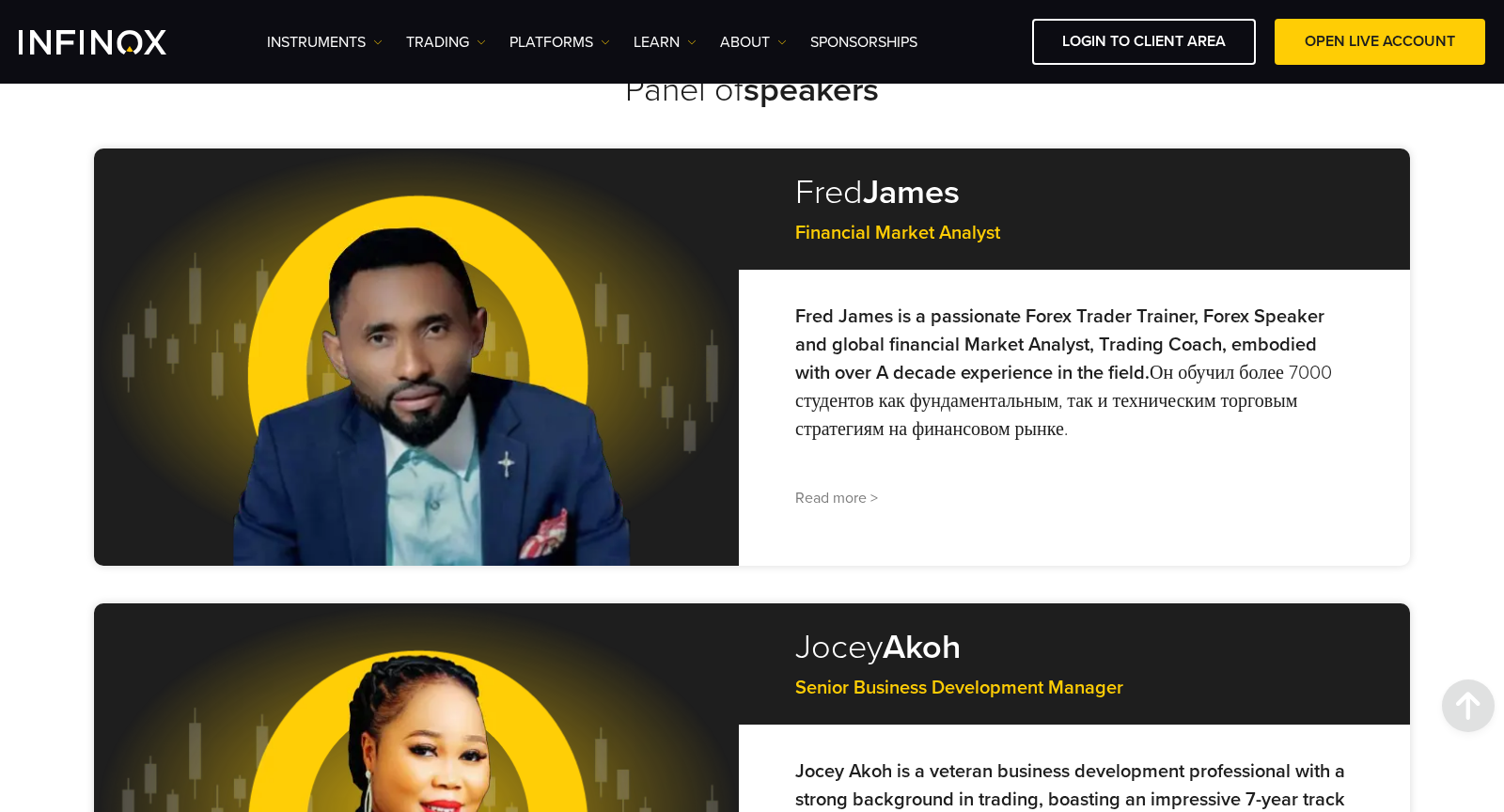click on "Financial Market Analyst" at bounding box center [898, 233] 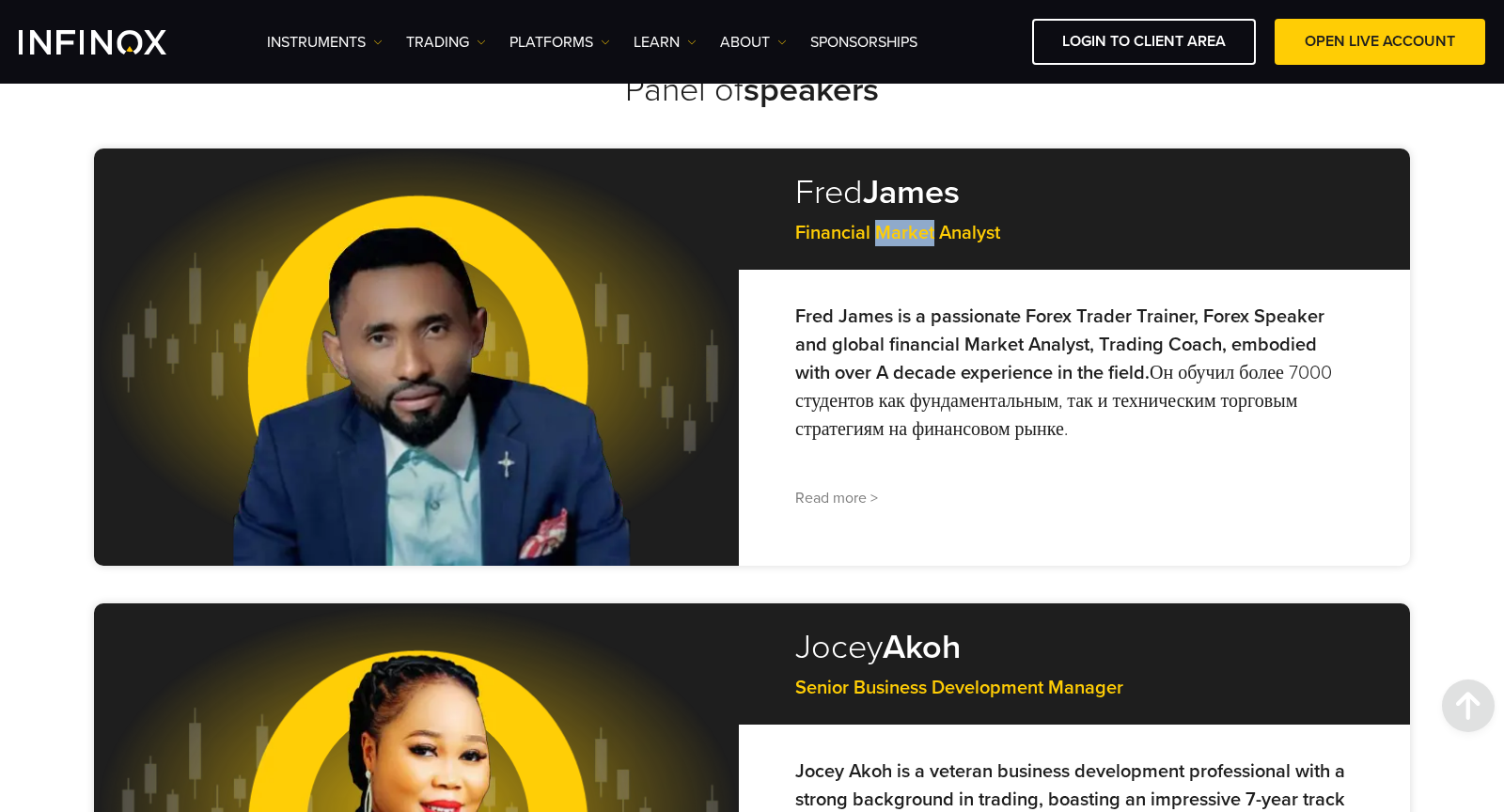 click on "Financial Market Analyst" at bounding box center (898, 233) 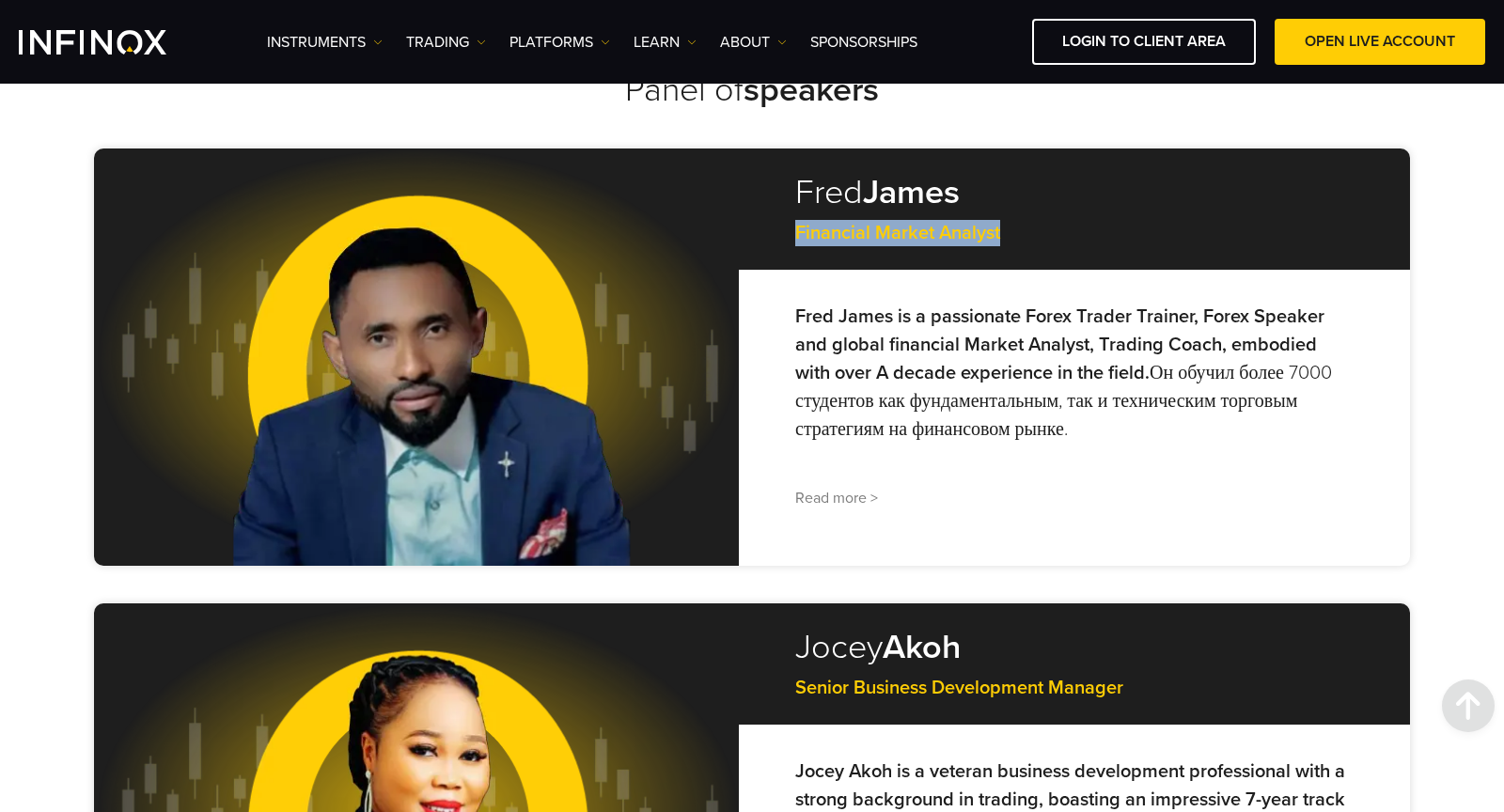 click on "Financial Market Analyst" at bounding box center [898, 233] 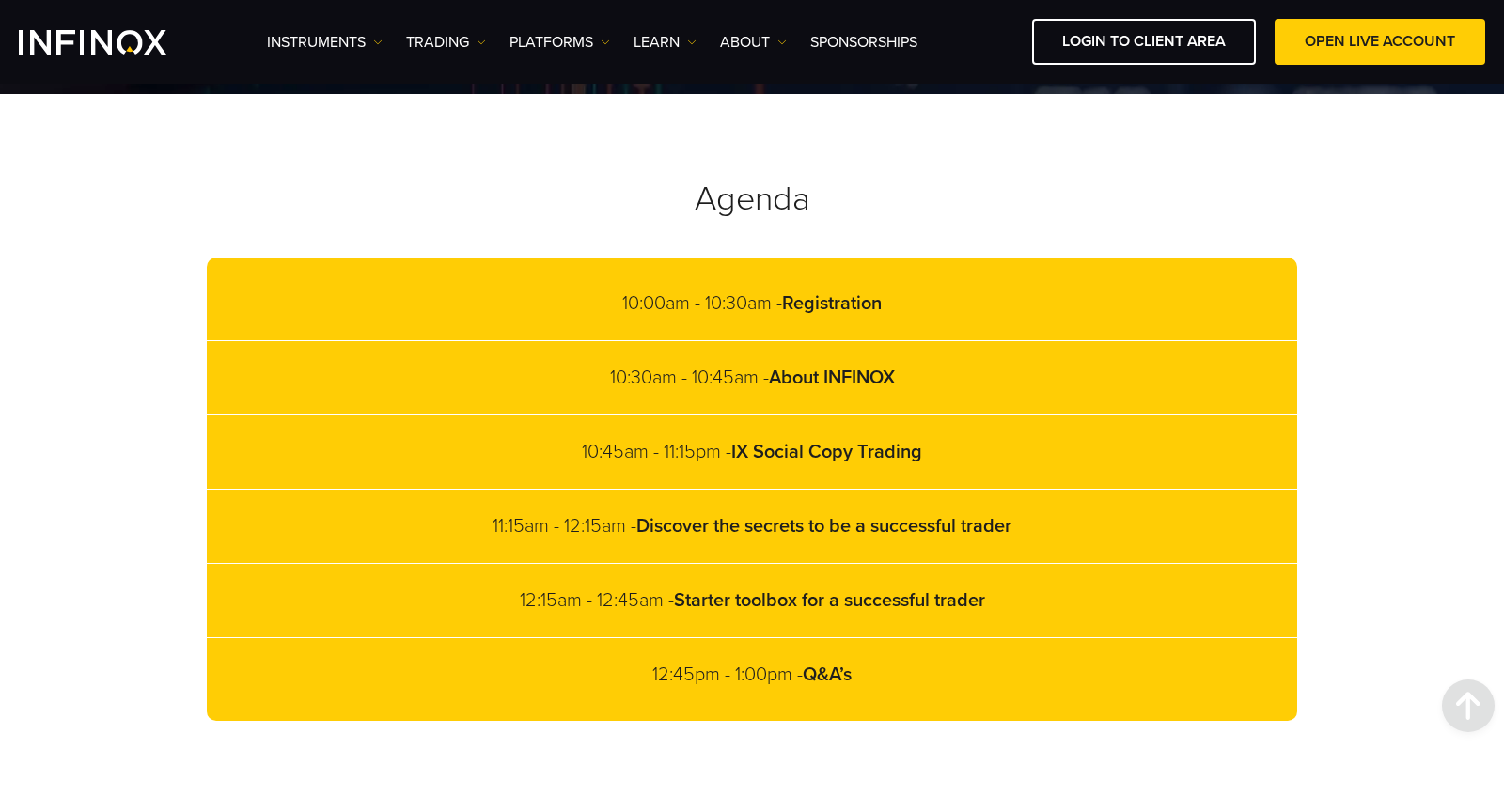 scroll, scrollTop: 3294, scrollLeft: 0, axis: vertical 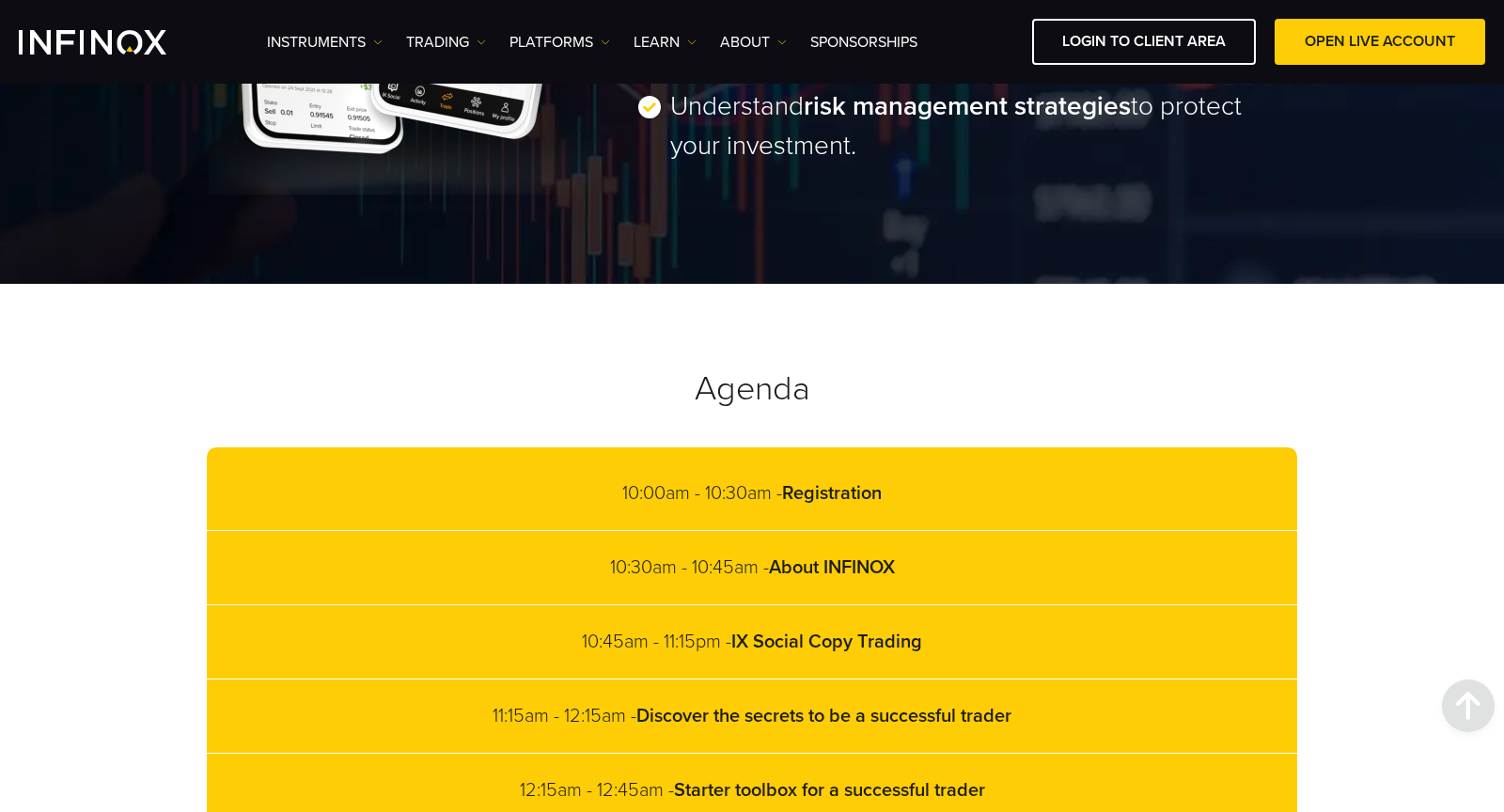 click on "Agenda" at bounding box center [752, 389] 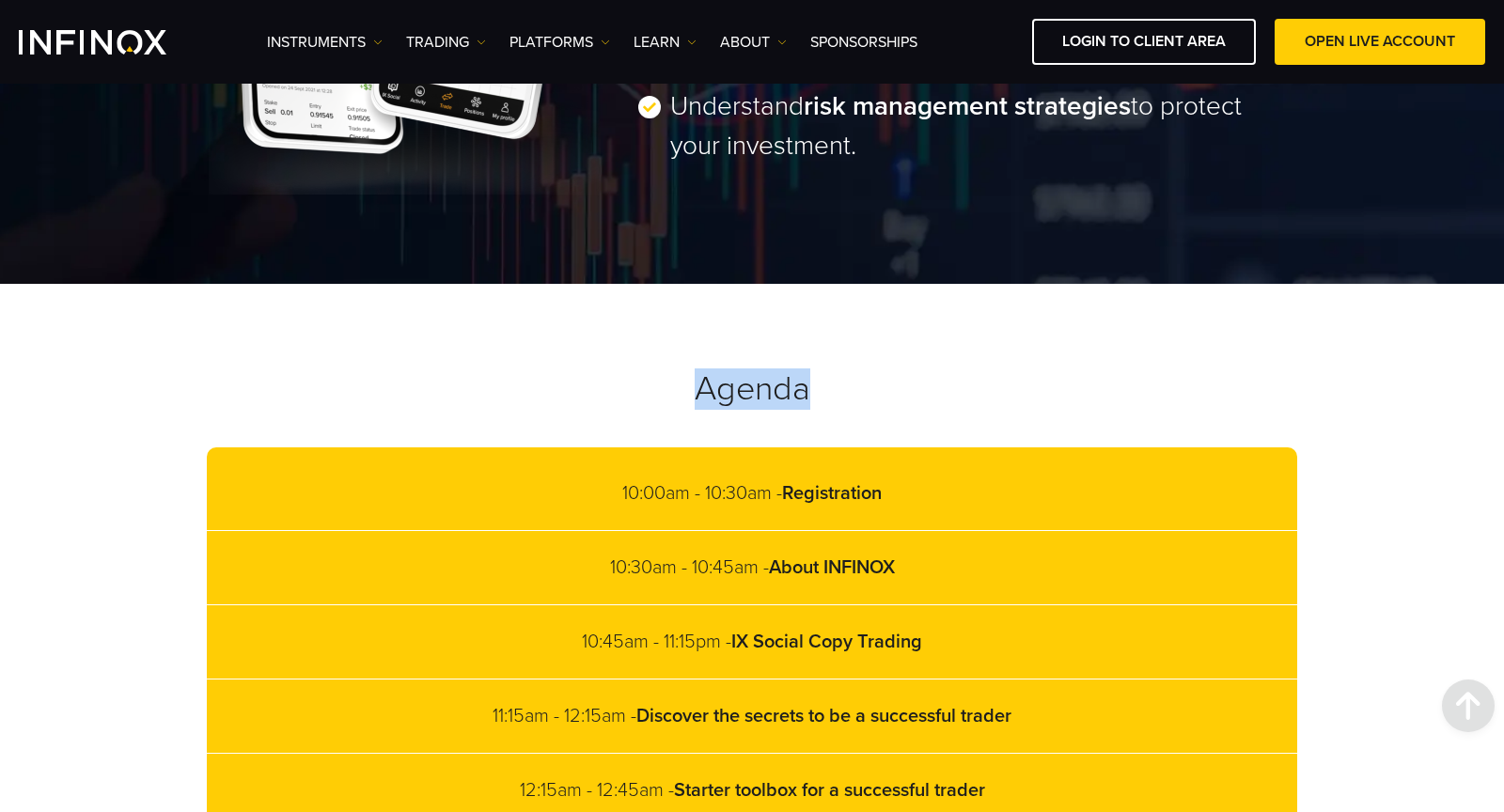 click on "Agenda" at bounding box center (752, 389) 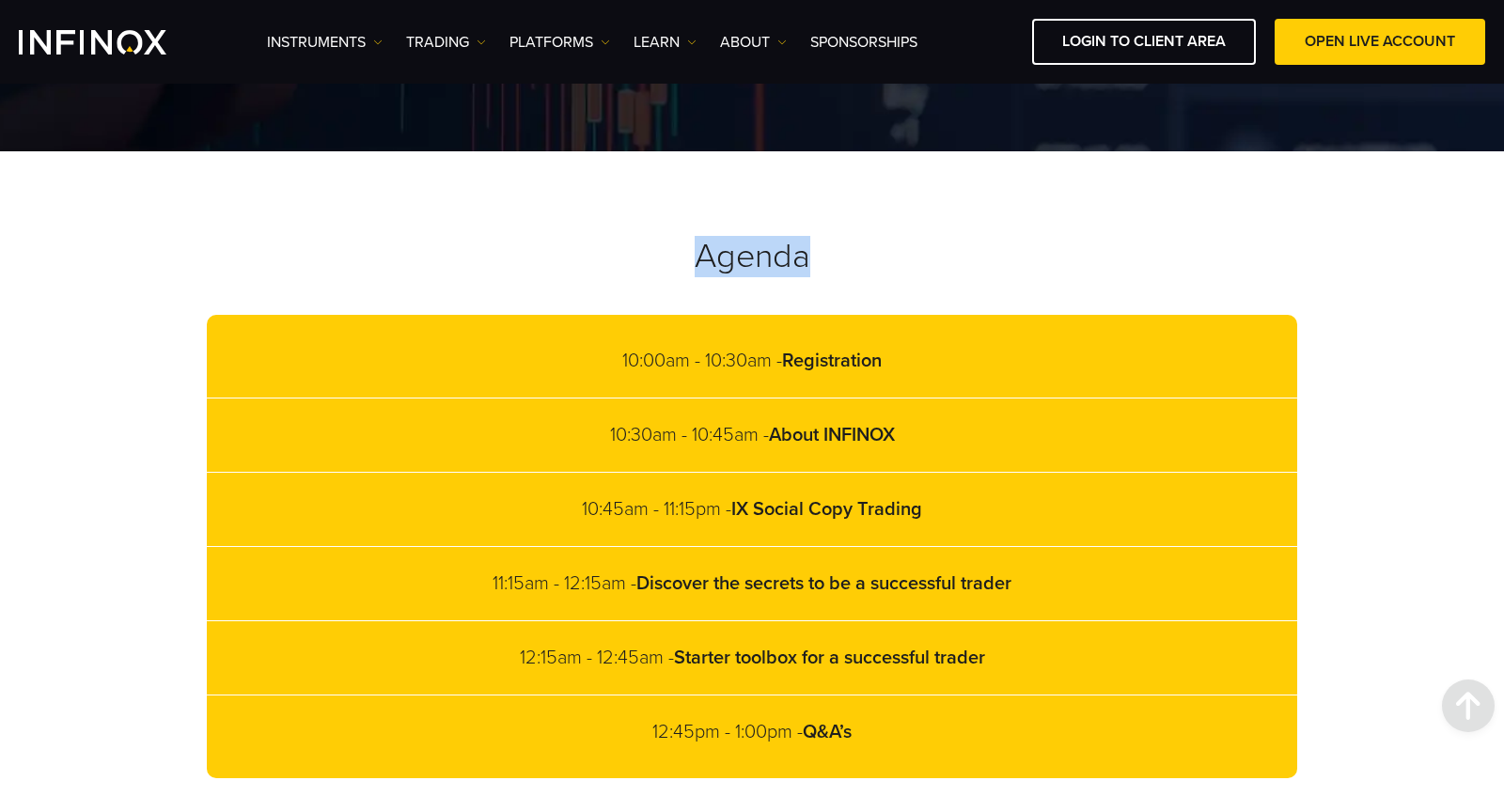 scroll, scrollTop: 3428, scrollLeft: 0, axis: vertical 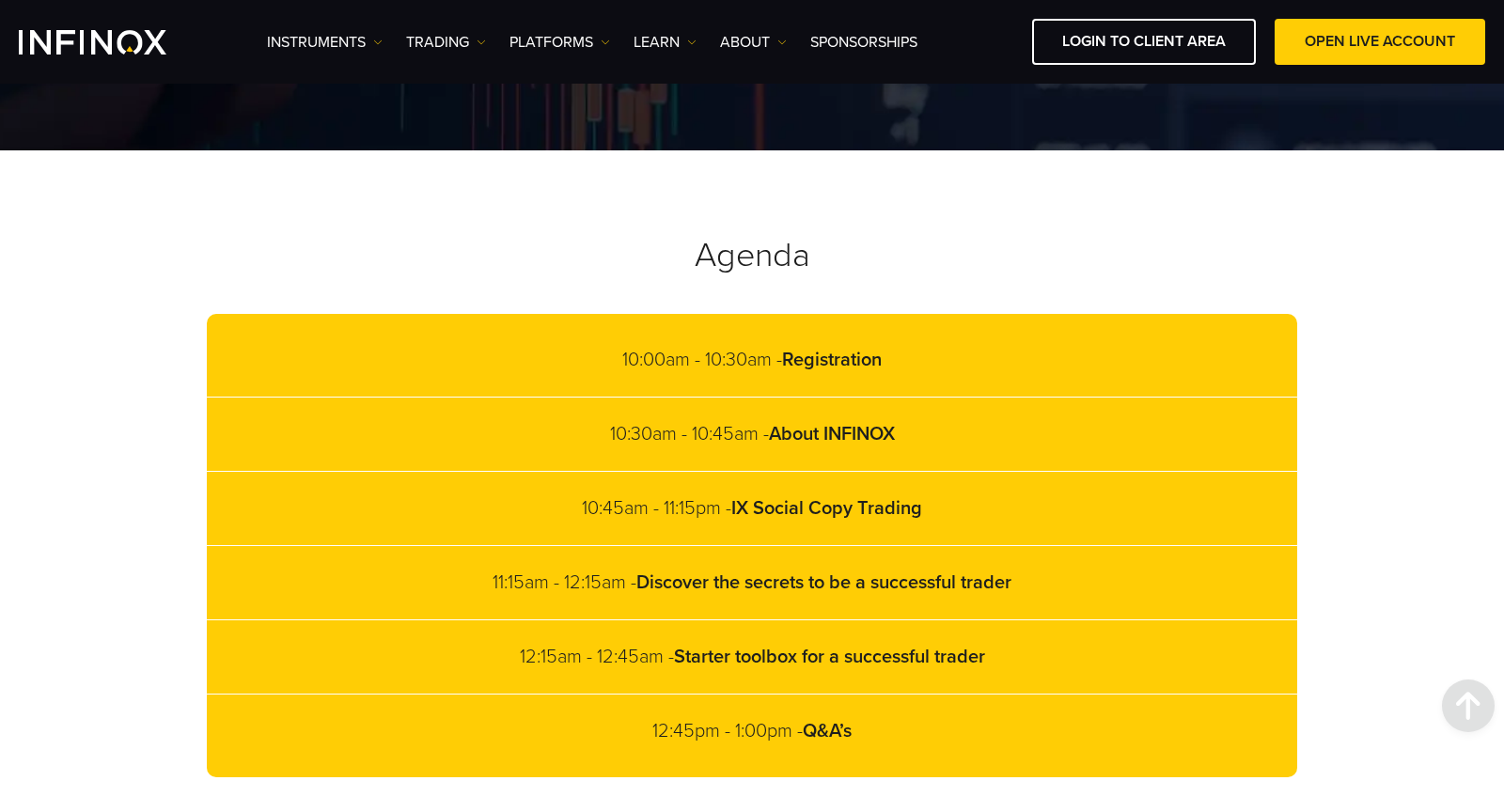click on "10:00am - 10:30am  -  Registration" at bounding box center (752, 360) 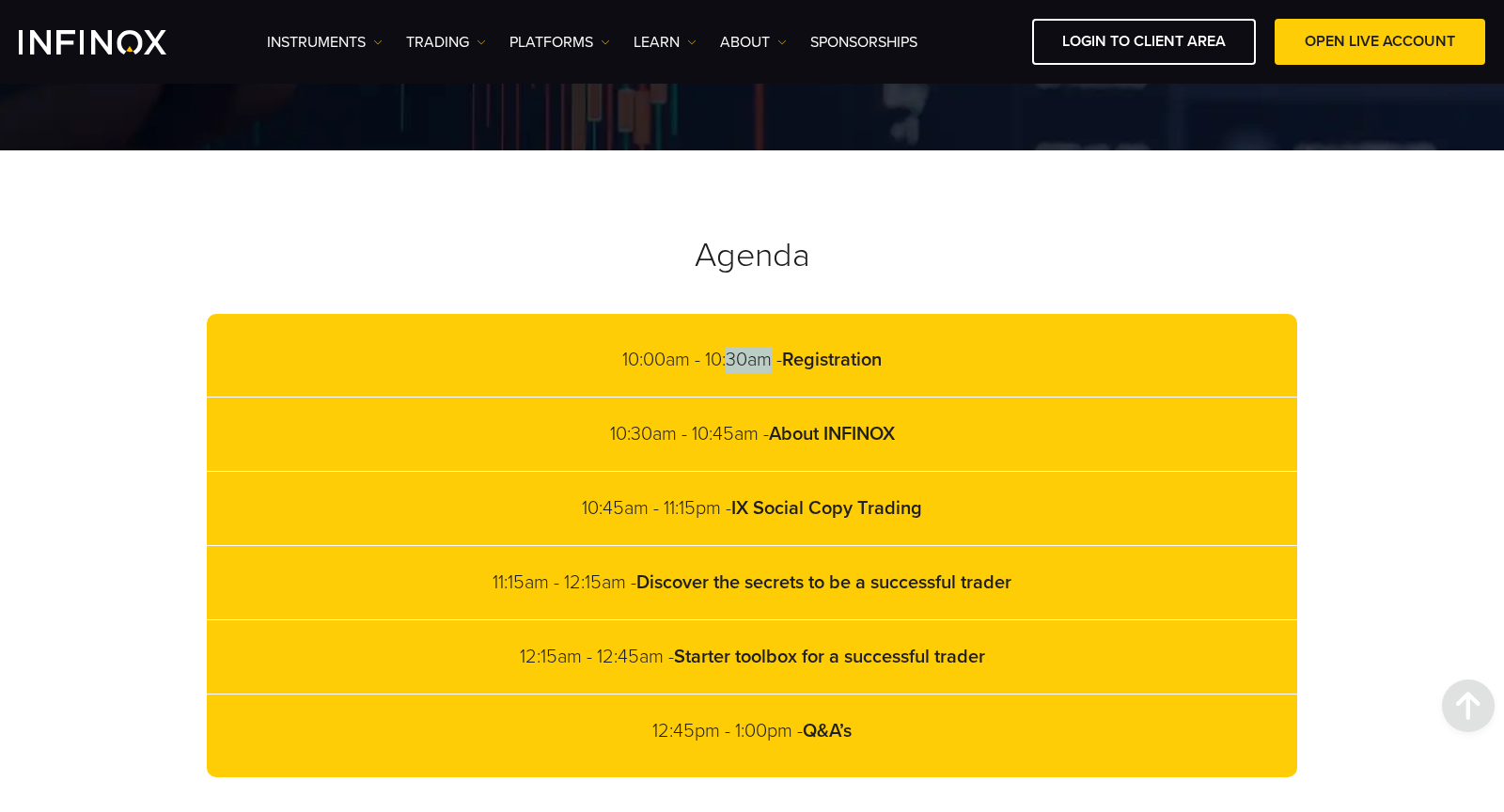 click on "10:00am - 10:30am  -  Registration" at bounding box center (752, 360) 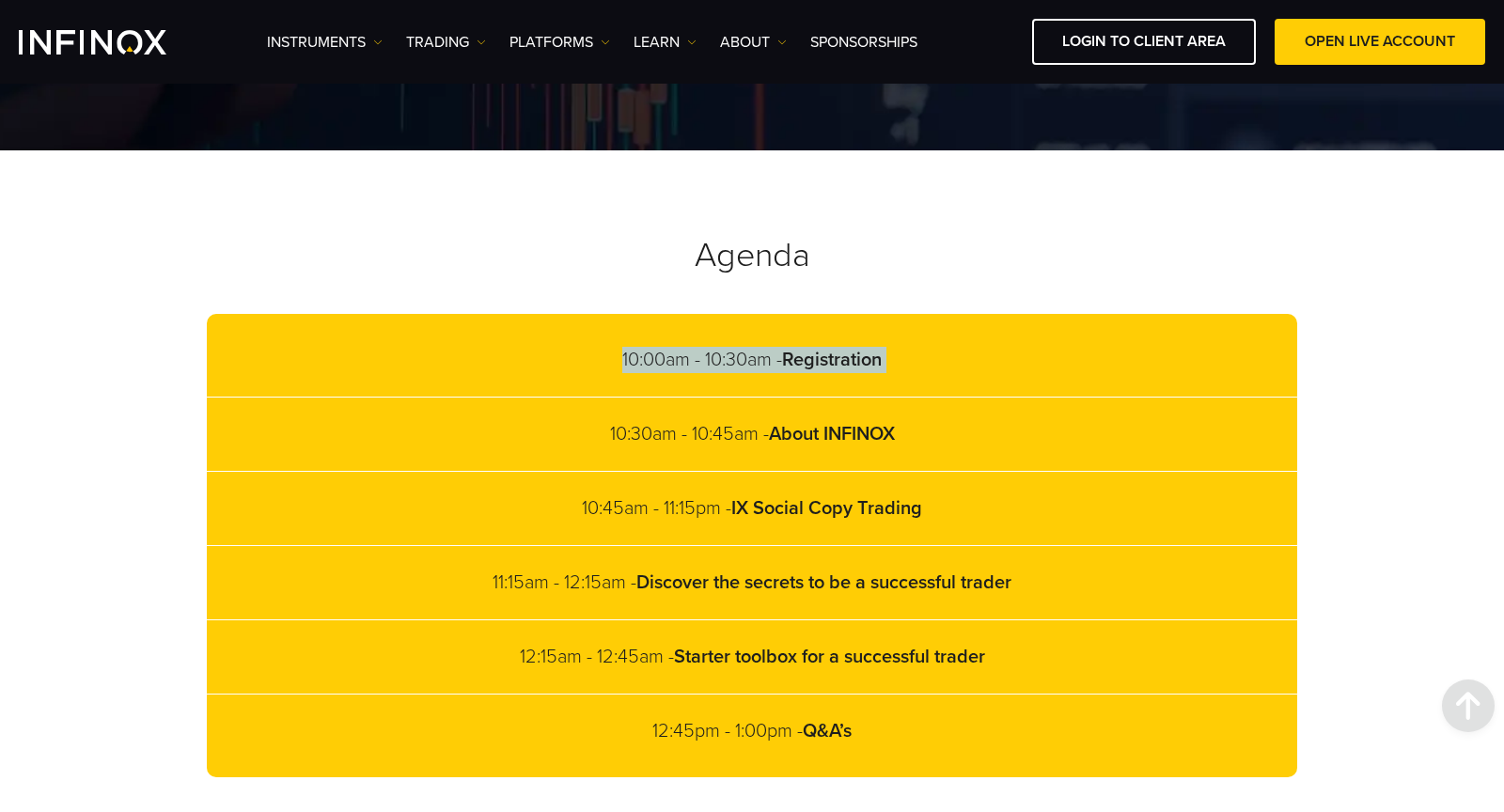 click on "10:00am - 10:30am  -  Registration" at bounding box center (752, 360) 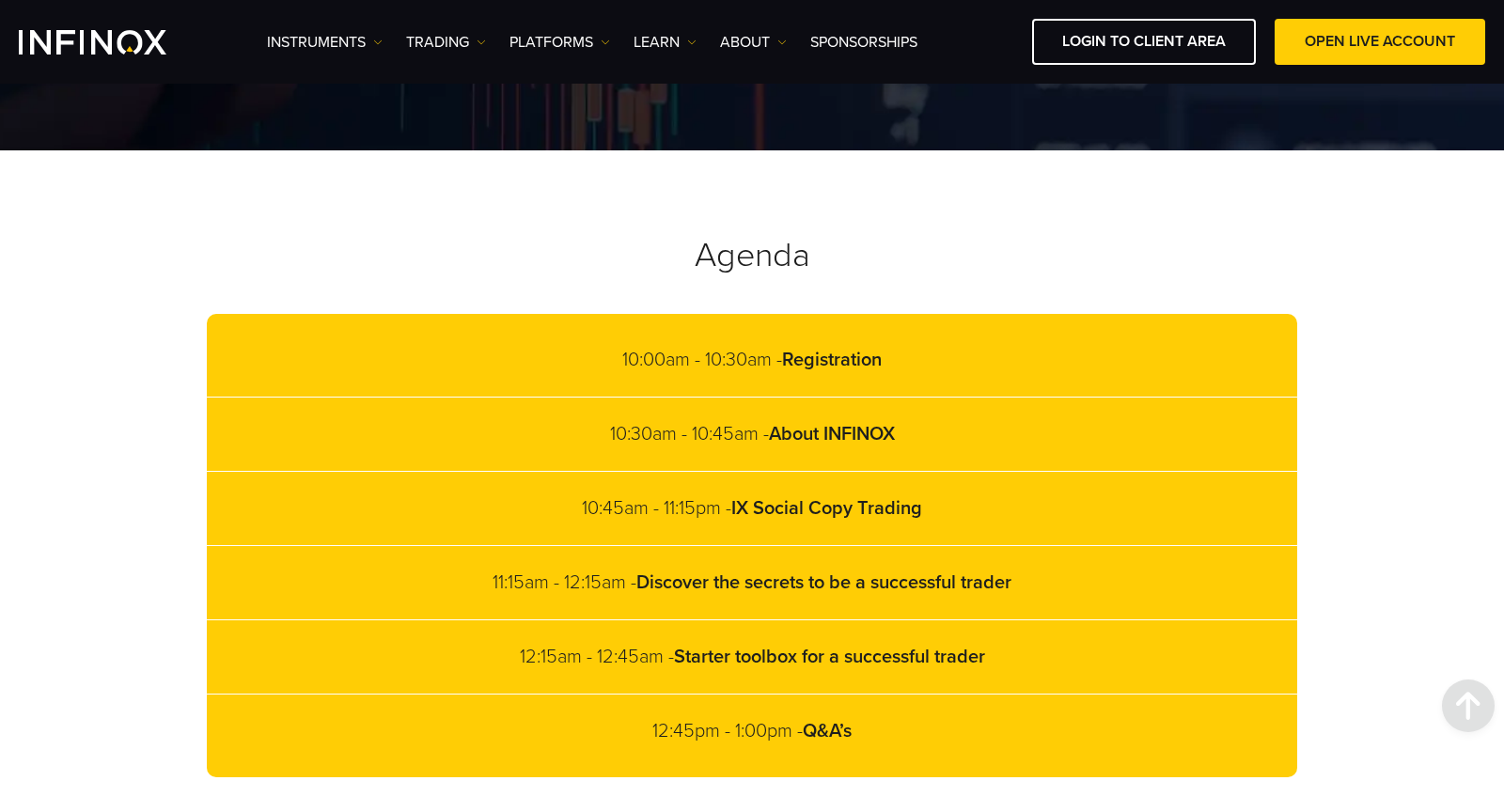 click on "10:30am - 10:45am -  About INFINOX" at bounding box center (752, 434) 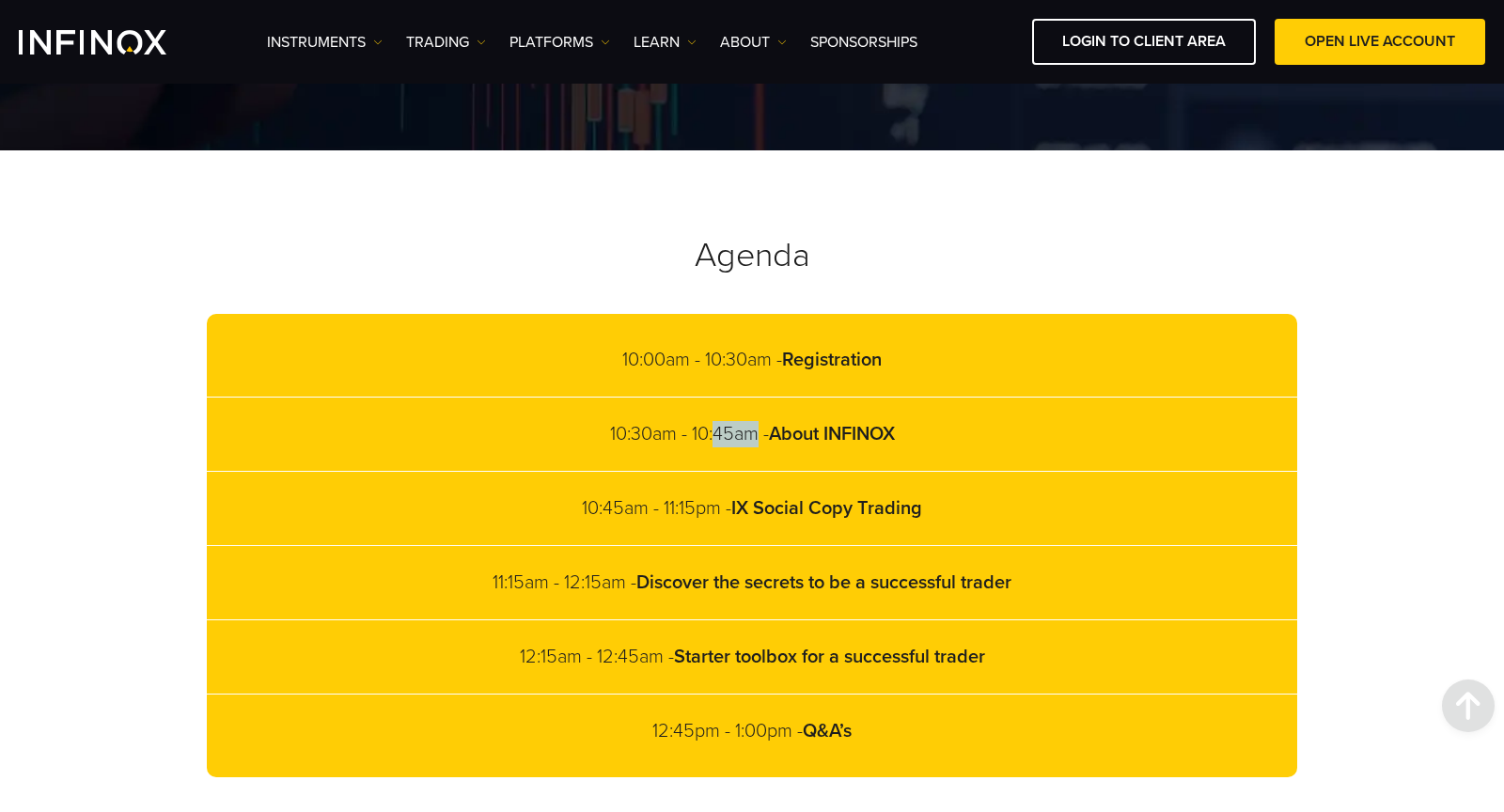 click on "10:30am - 10:45am -  About INFINOX" at bounding box center (752, 434) 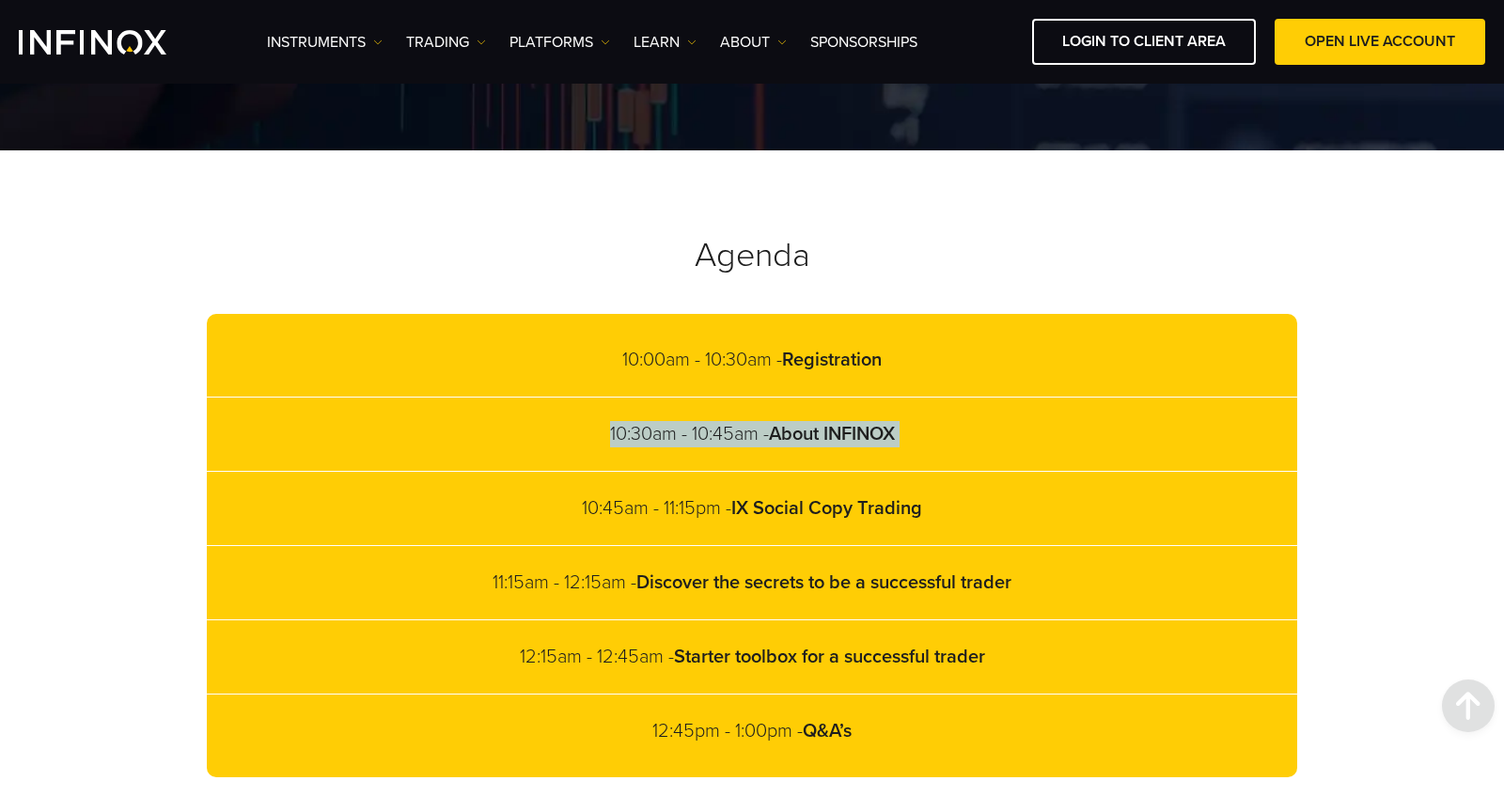 click on "10:30am - 10:45am -  About INFINOX" at bounding box center (752, 434) 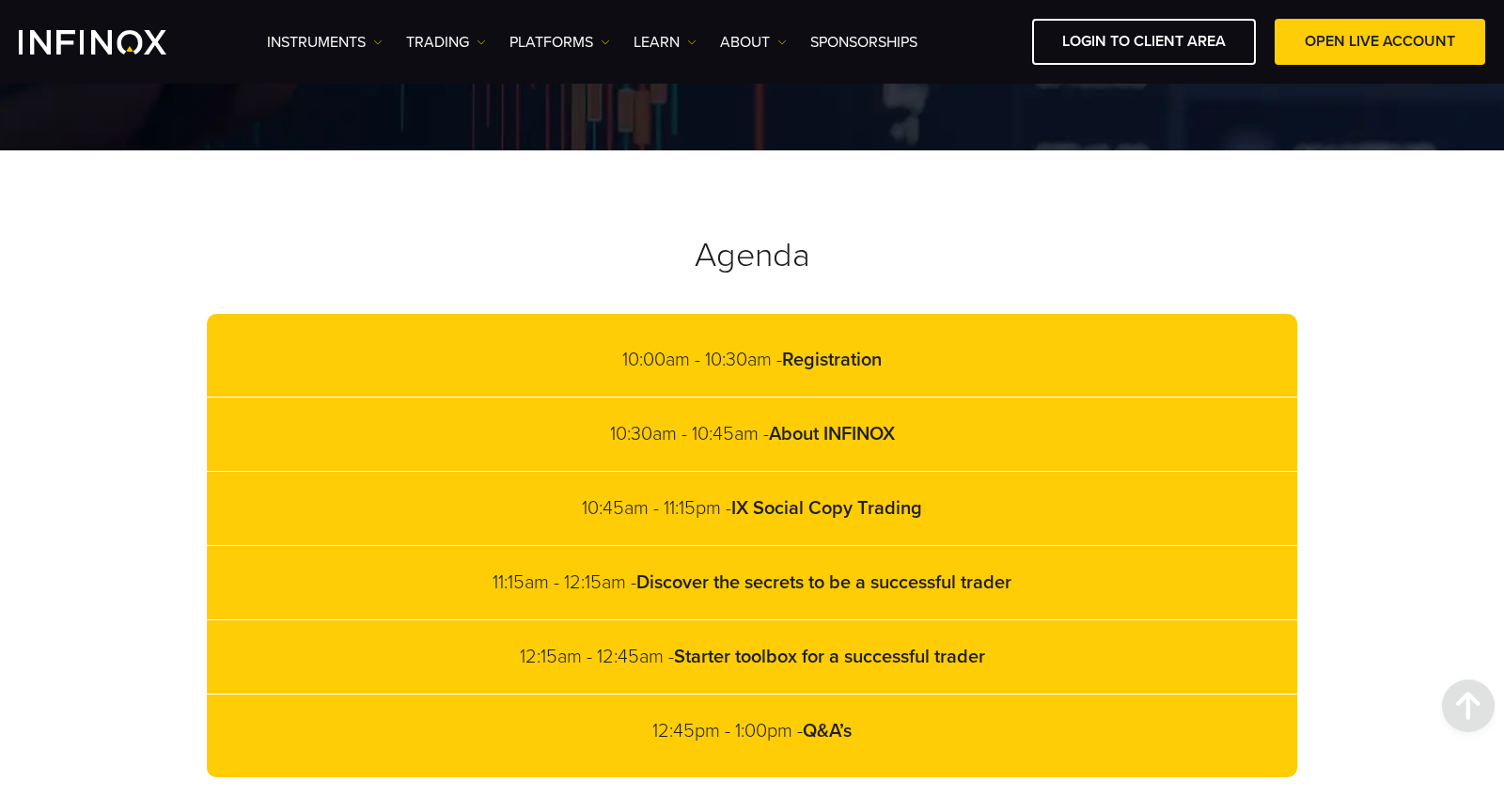 click on "10:45am - 11:15pm -  IX Social Copy Trading" at bounding box center (752, 508) 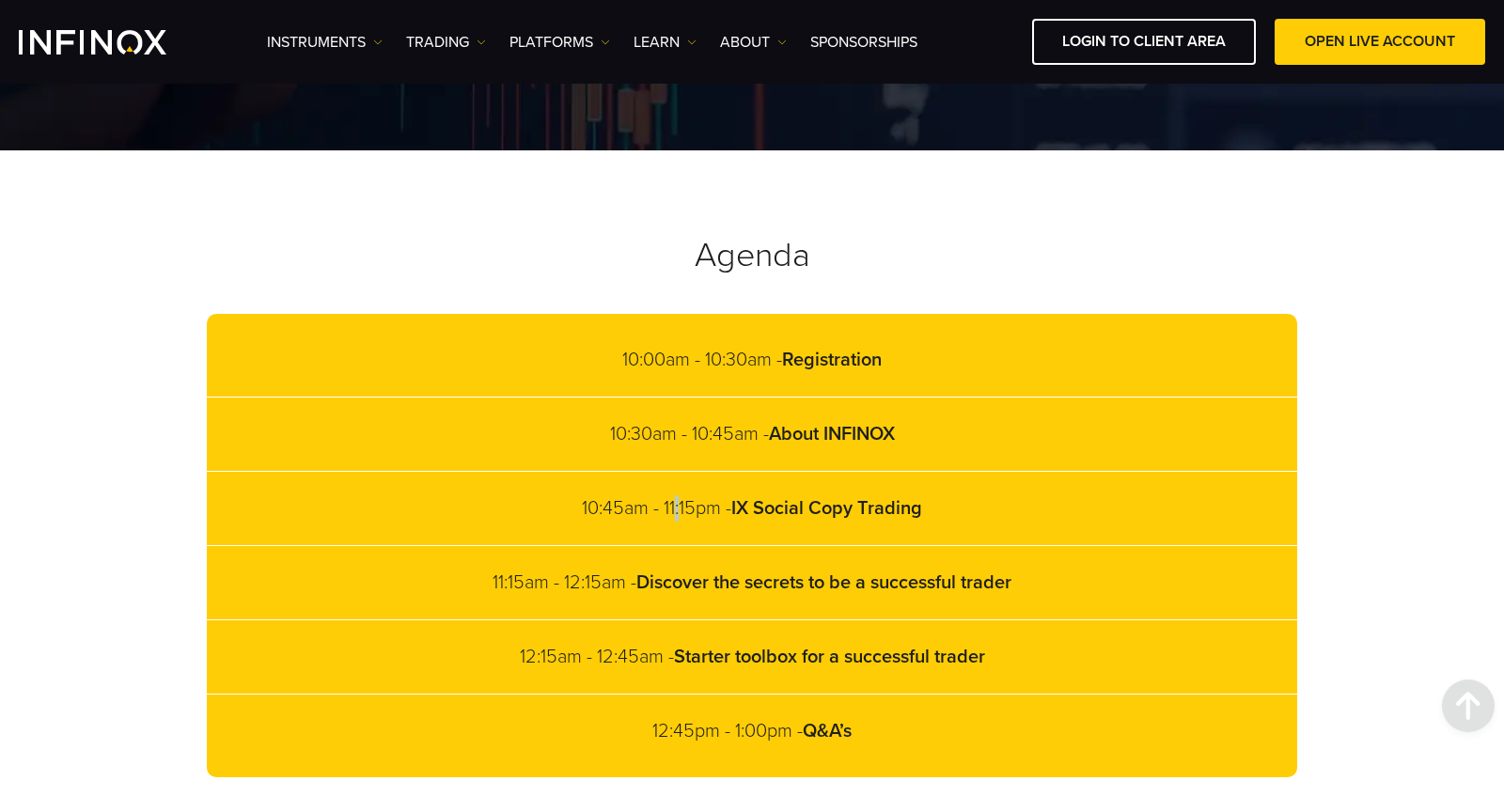 click on "10:45am - 11:15pm -  IX Social Copy Trading" at bounding box center [752, 508] 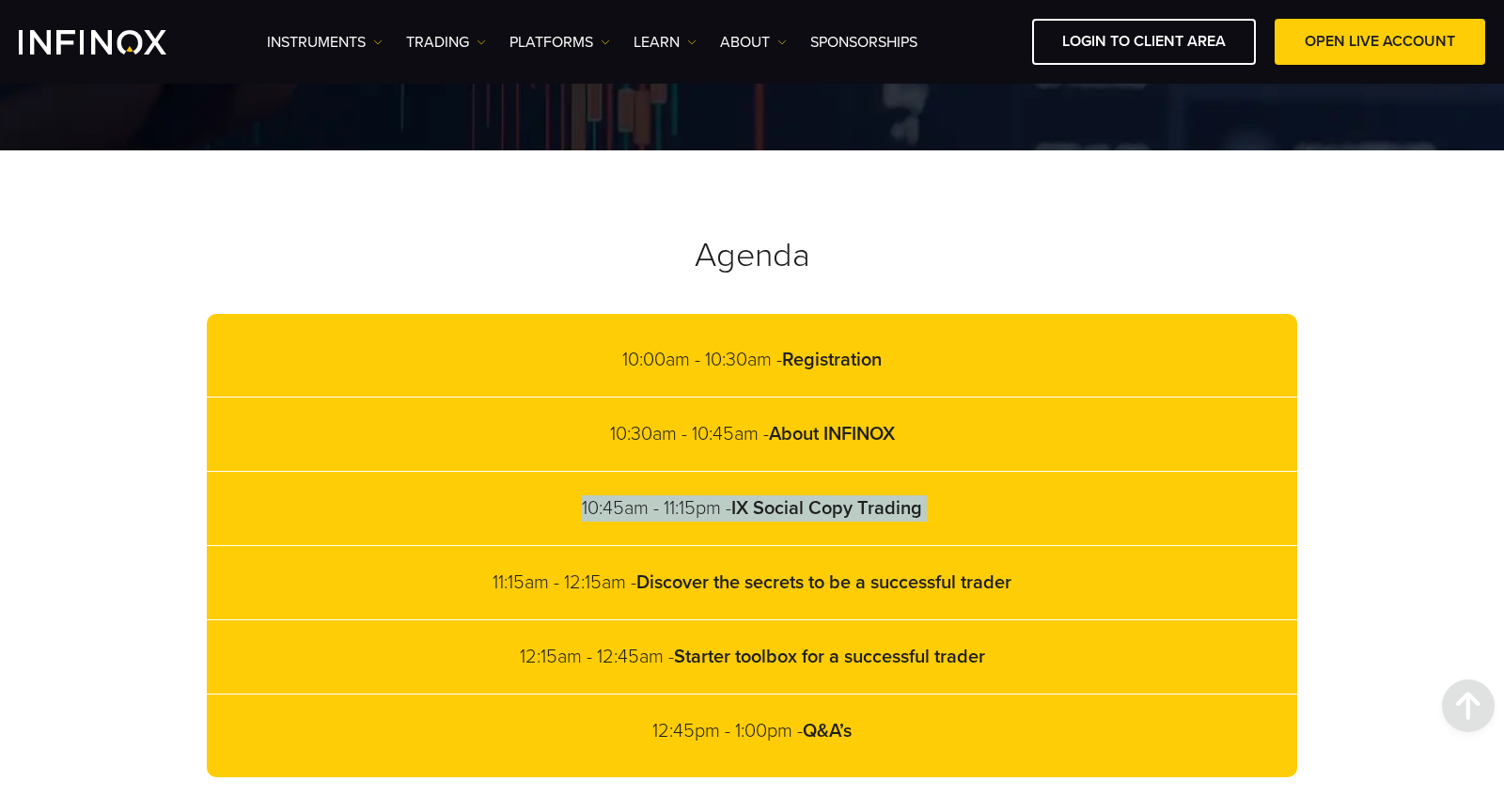 click on "10:45am - 11:15pm -  IX Social Copy Trading" at bounding box center [752, 508] 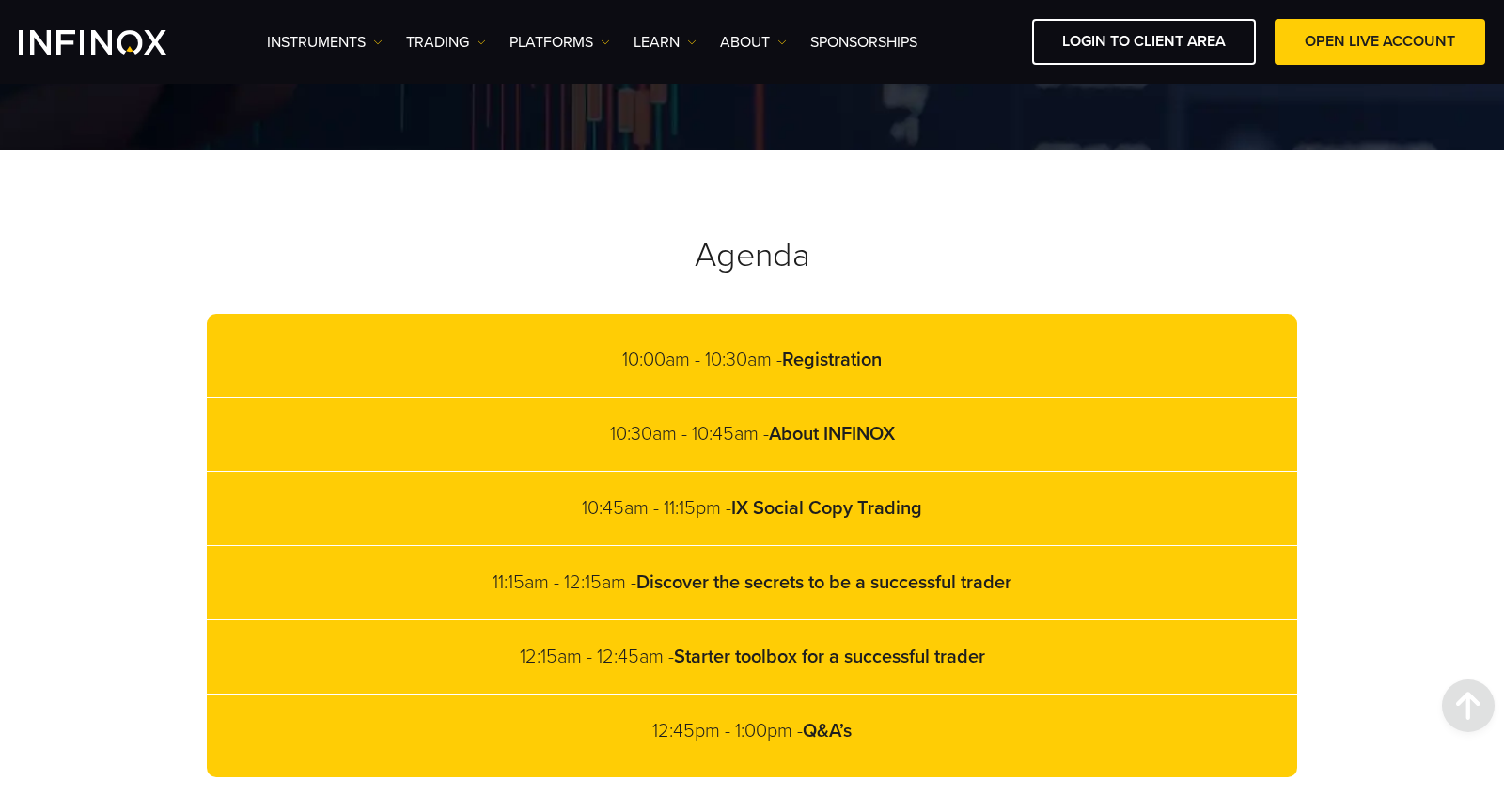 click on "Discover the secrets to be a successful trader" at bounding box center (823, 583) 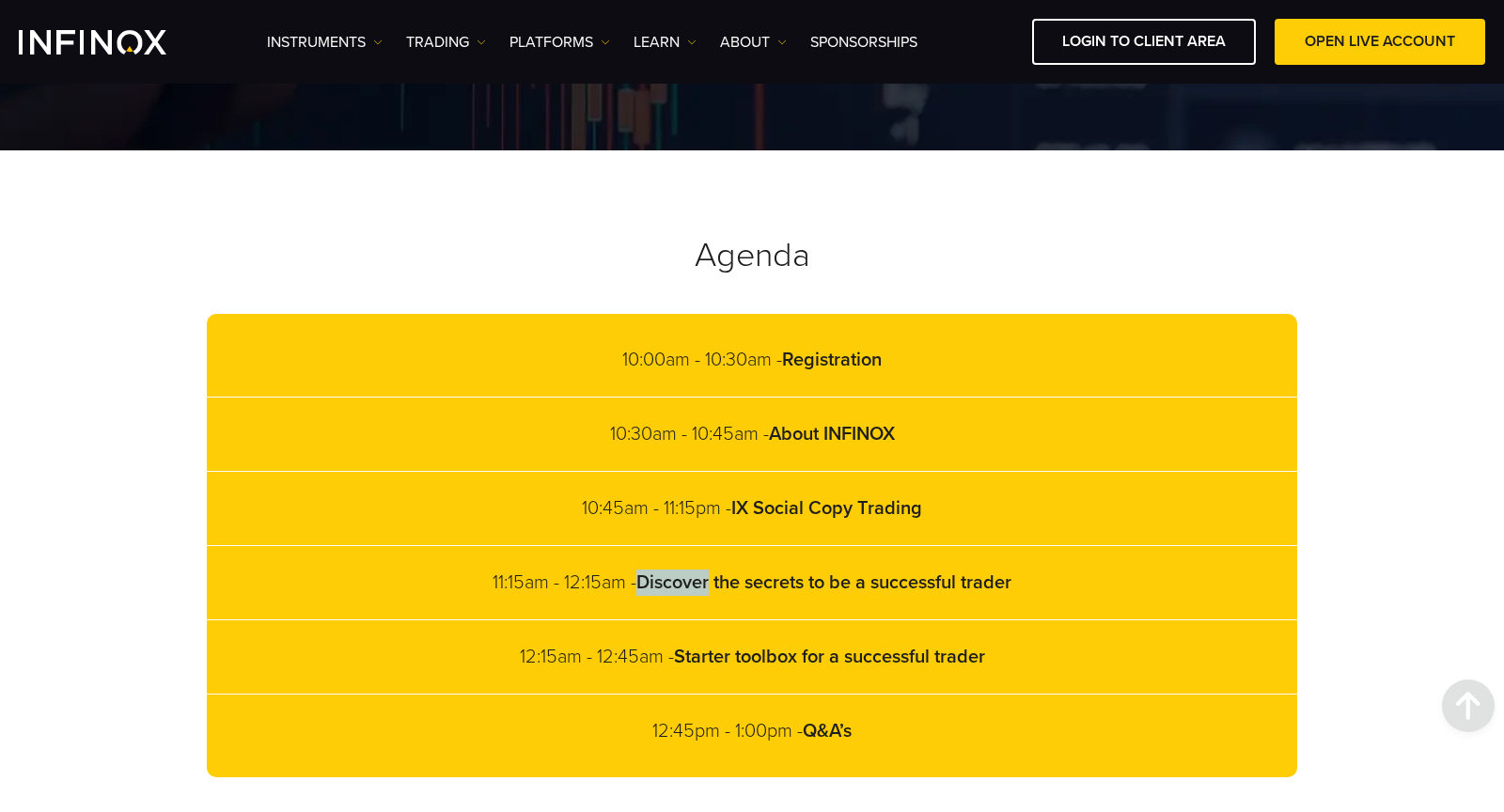 click on "Discover the secrets to be a successful trader" at bounding box center [823, 583] 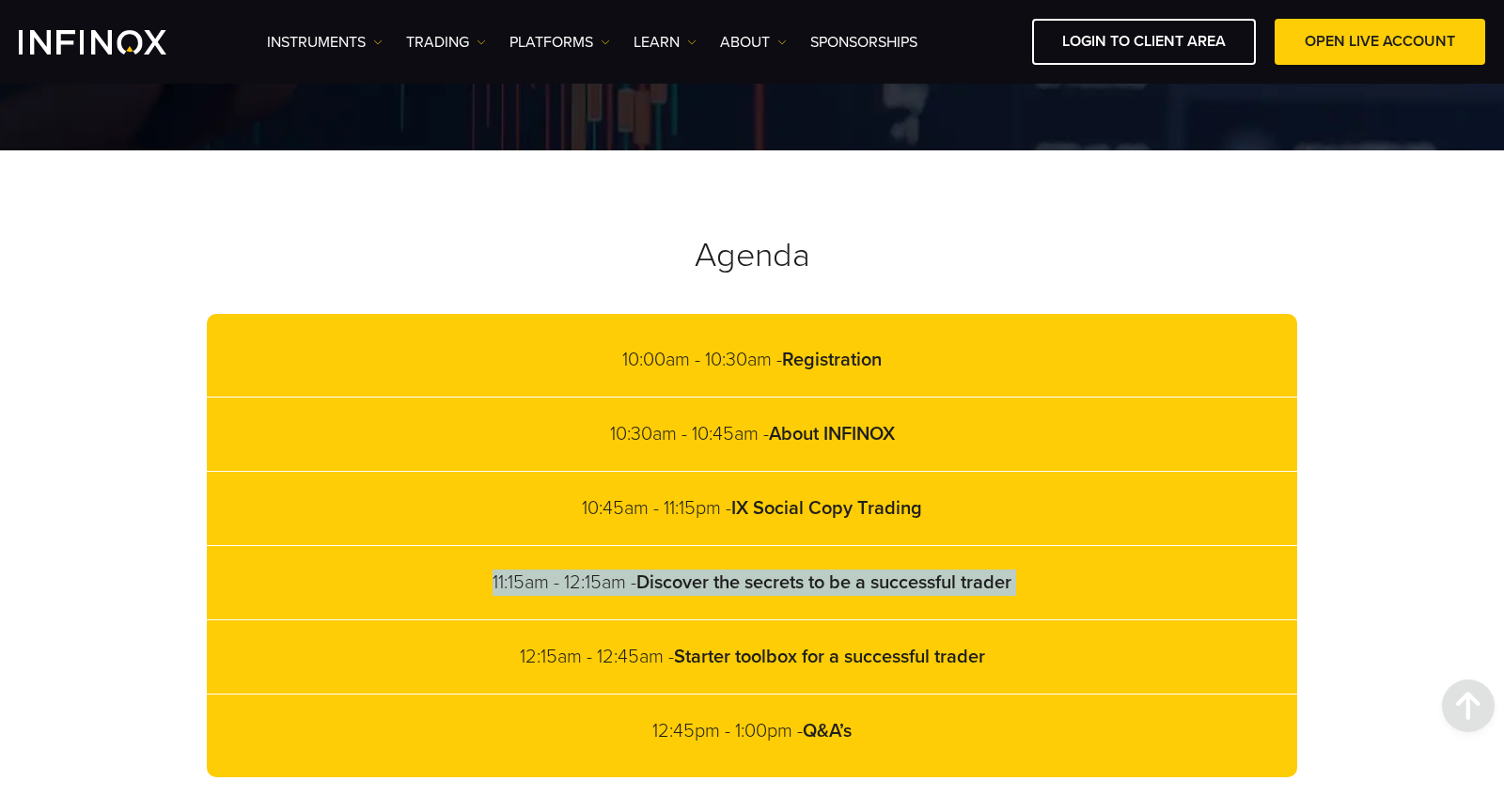 click on "Discover the secrets to be a successful trader" at bounding box center [823, 583] 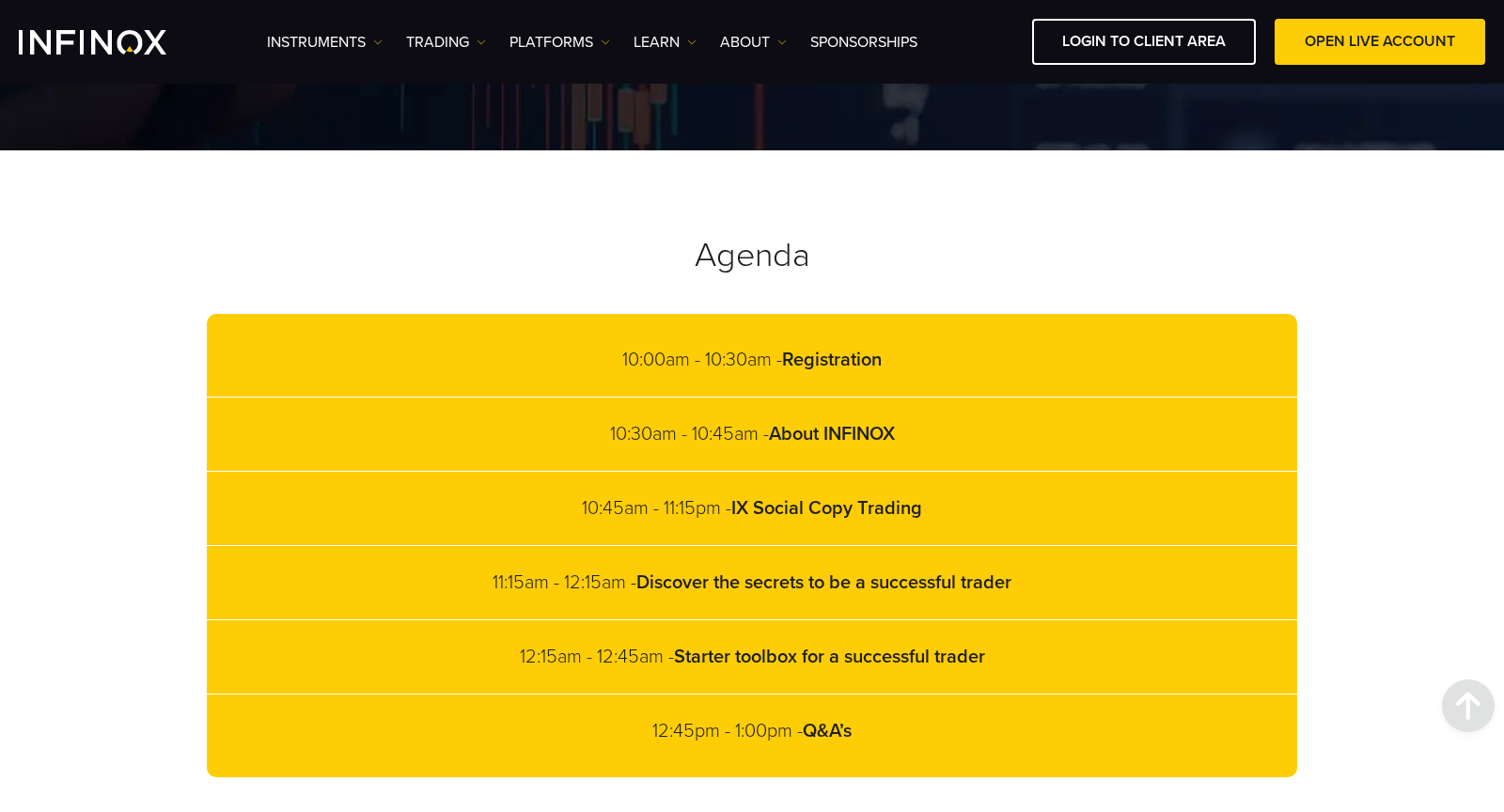click on "Starter toolbox for a successful trader" at bounding box center [829, 657] 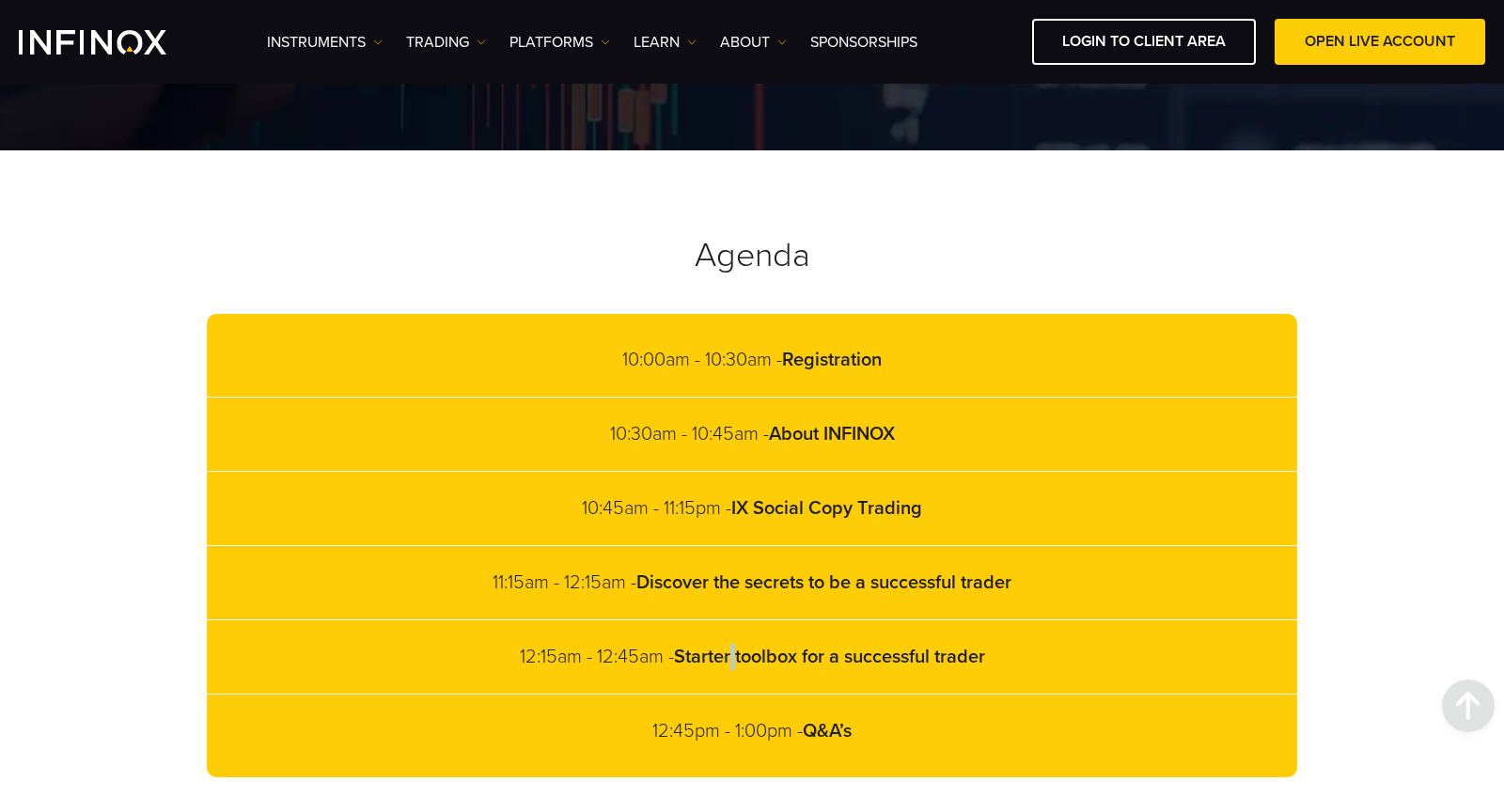 click on "Starter toolbox for a successful trader" at bounding box center [829, 657] 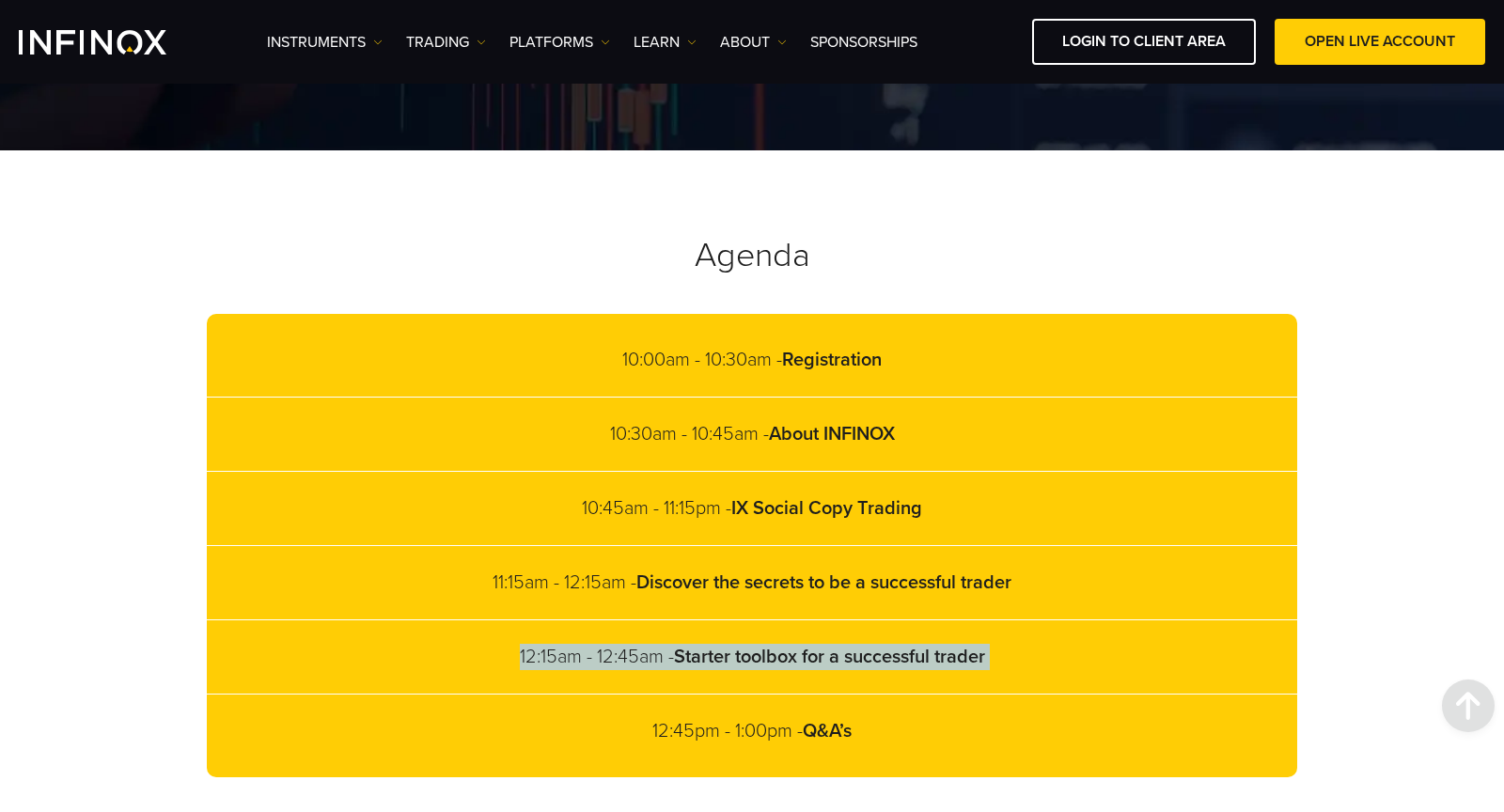 click on "Starter toolbox for a successful trader" at bounding box center (829, 657) 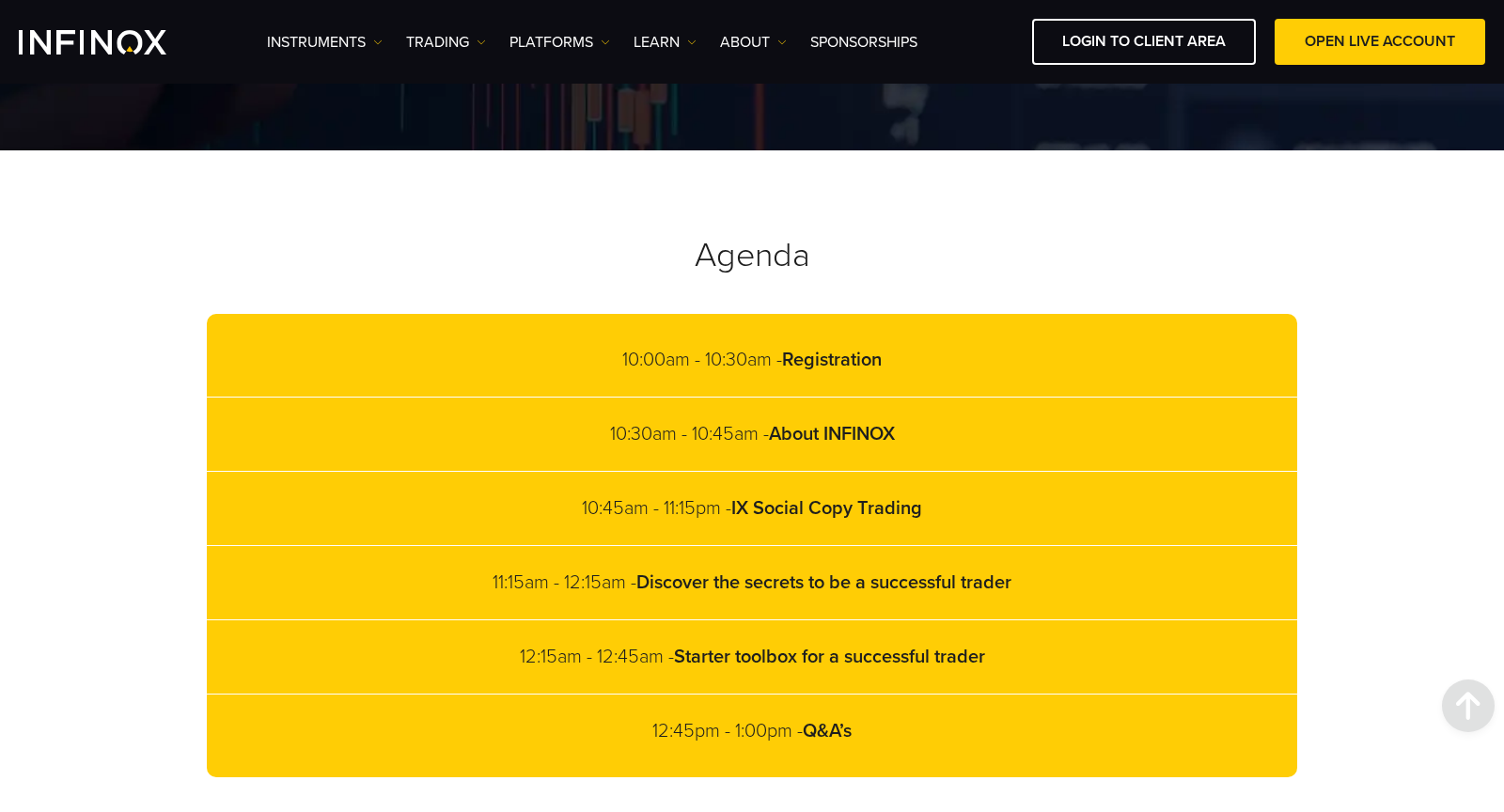 click on "12:45pm - 1:00pm -  Q&A’s" at bounding box center [752, 731] 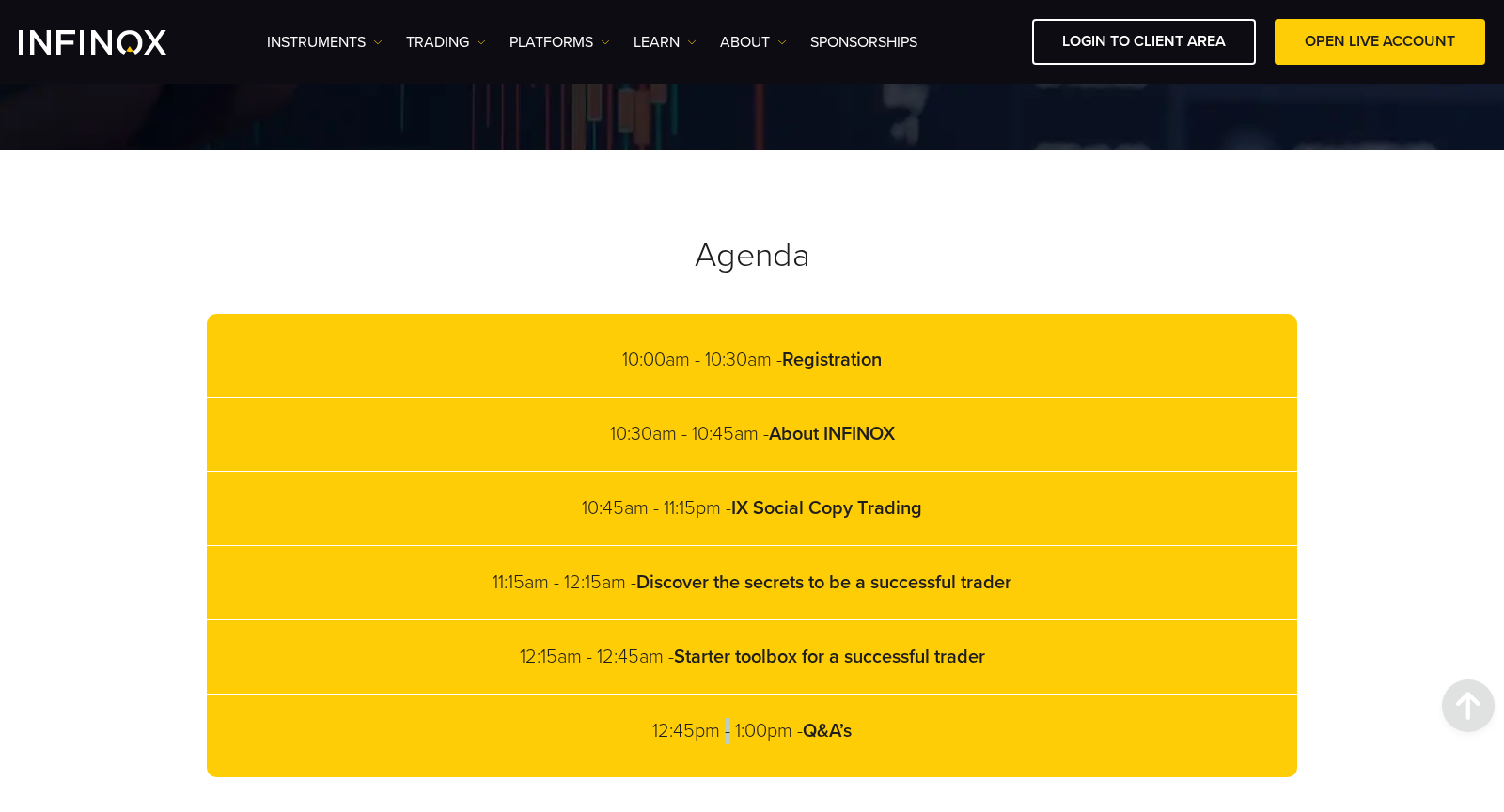 click on "12:45pm - 1:00pm -  Q&A’s" at bounding box center (752, 731) 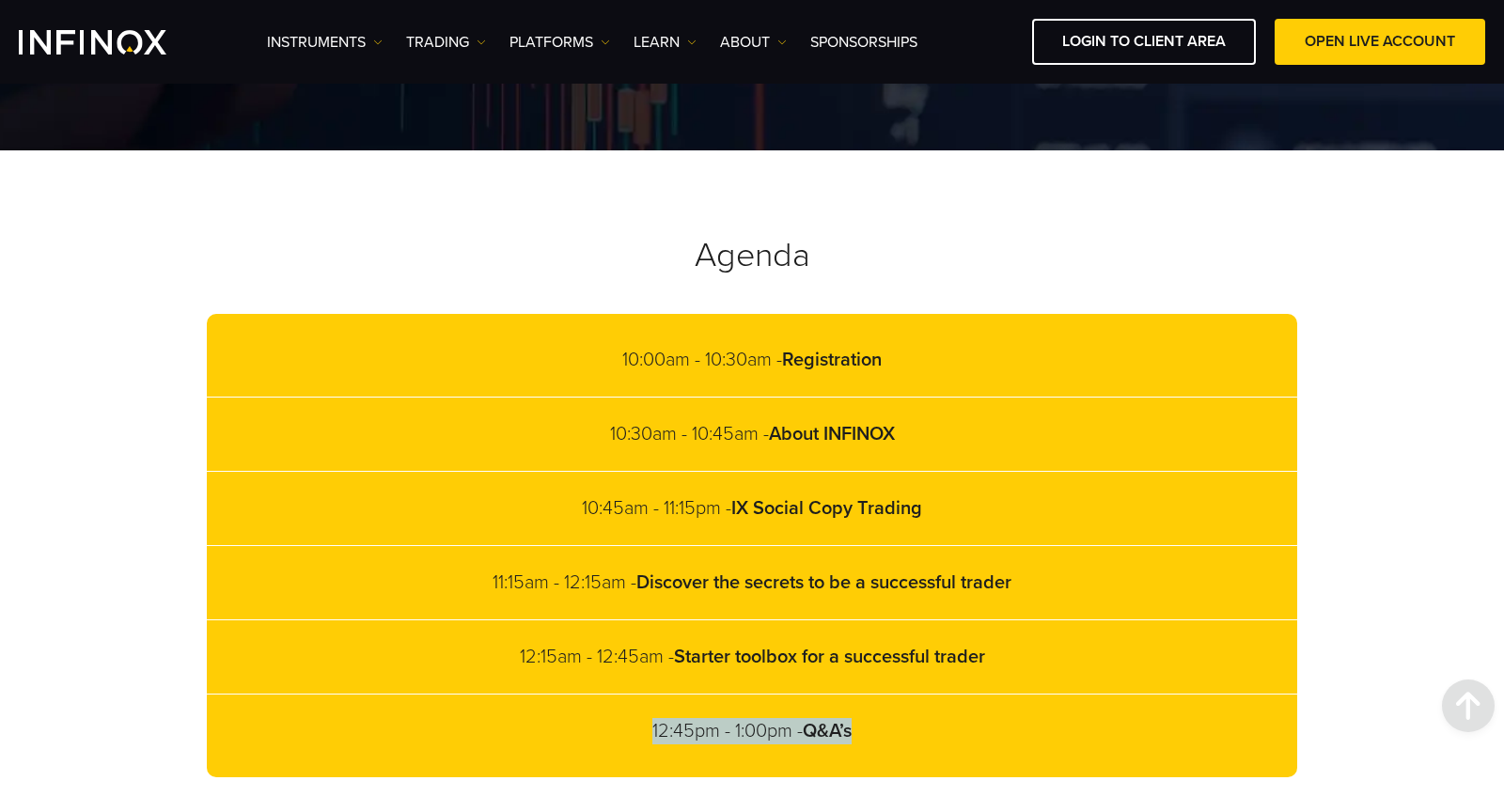 click on "12:45pm - 1:00pm -  Q&A’s" at bounding box center (752, 731) 